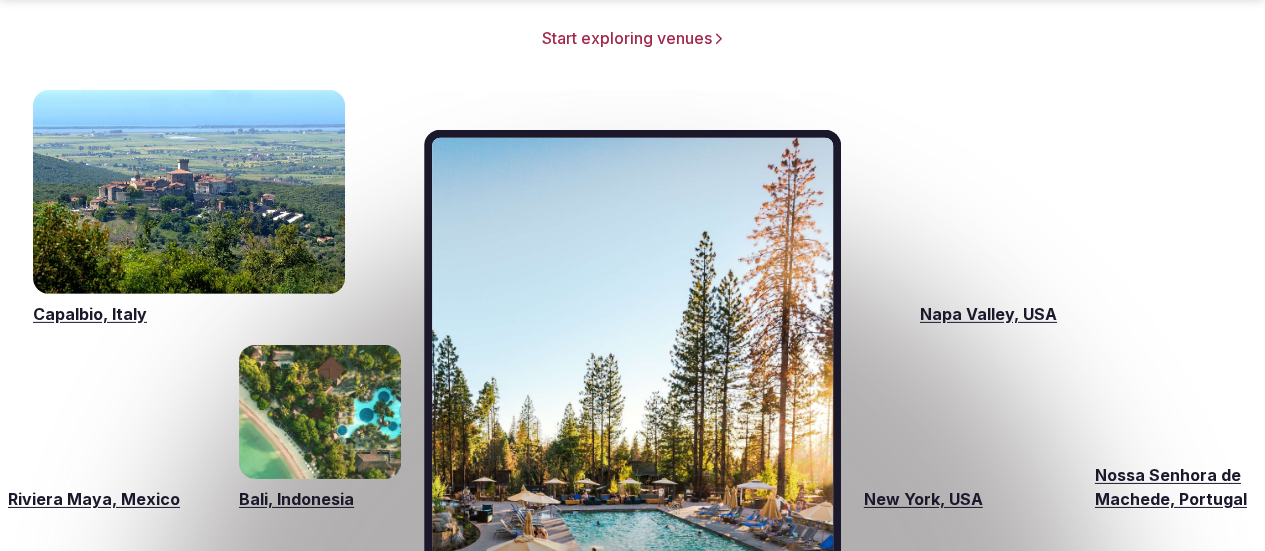 scroll, scrollTop: 3300, scrollLeft: 0, axis: vertical 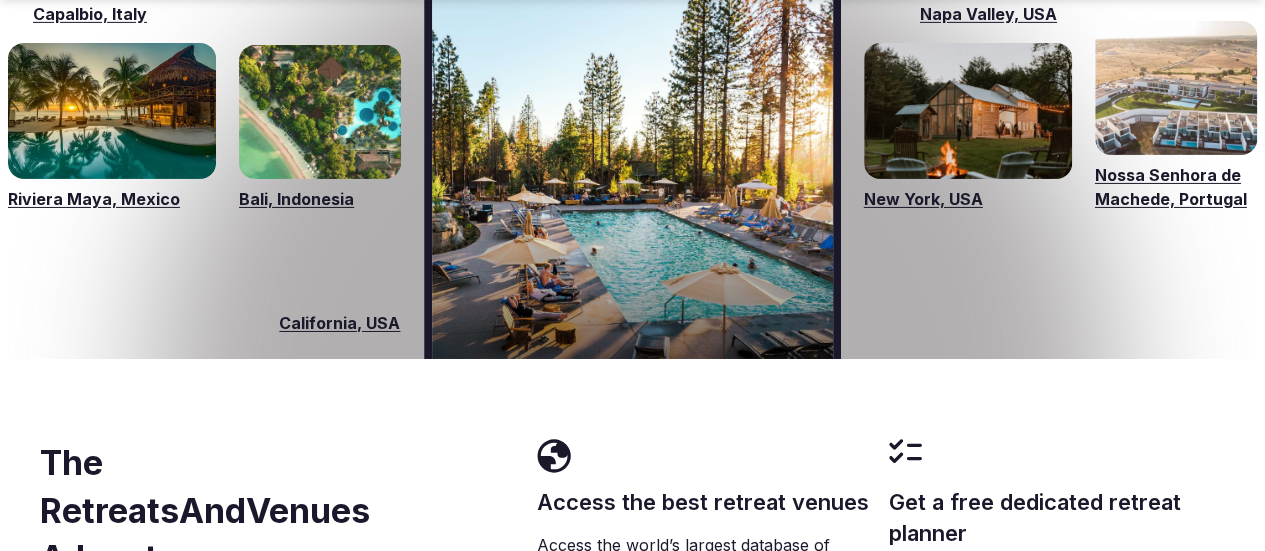 click on "Bali, Indonesia" at bounding box center [320, 199] 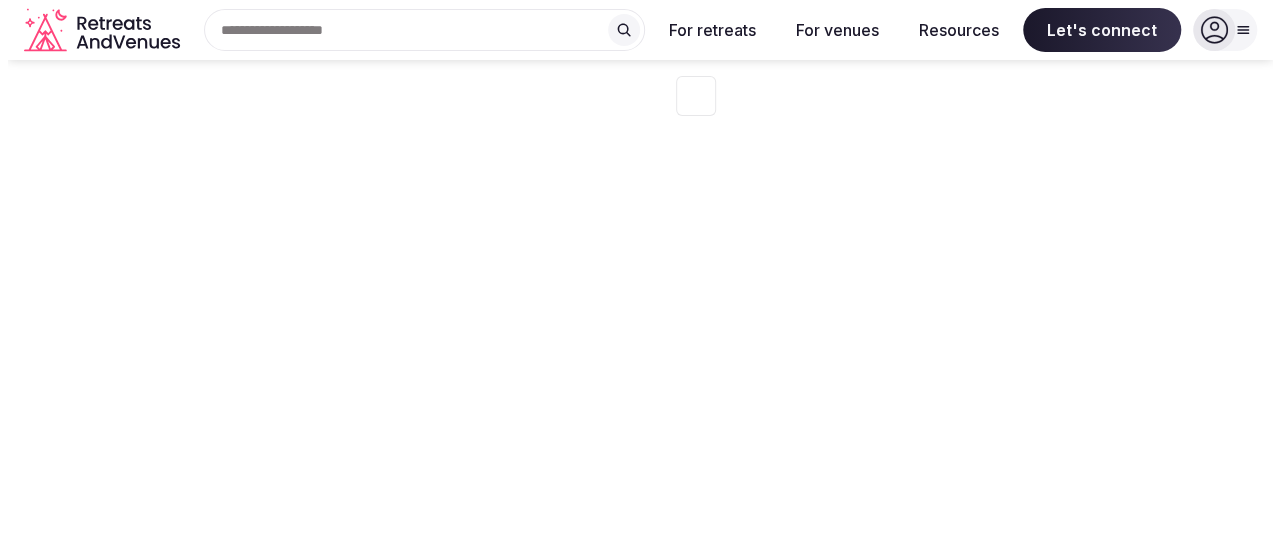 scroll, scrollTop: 0, scrollLeft: 0, axis: both 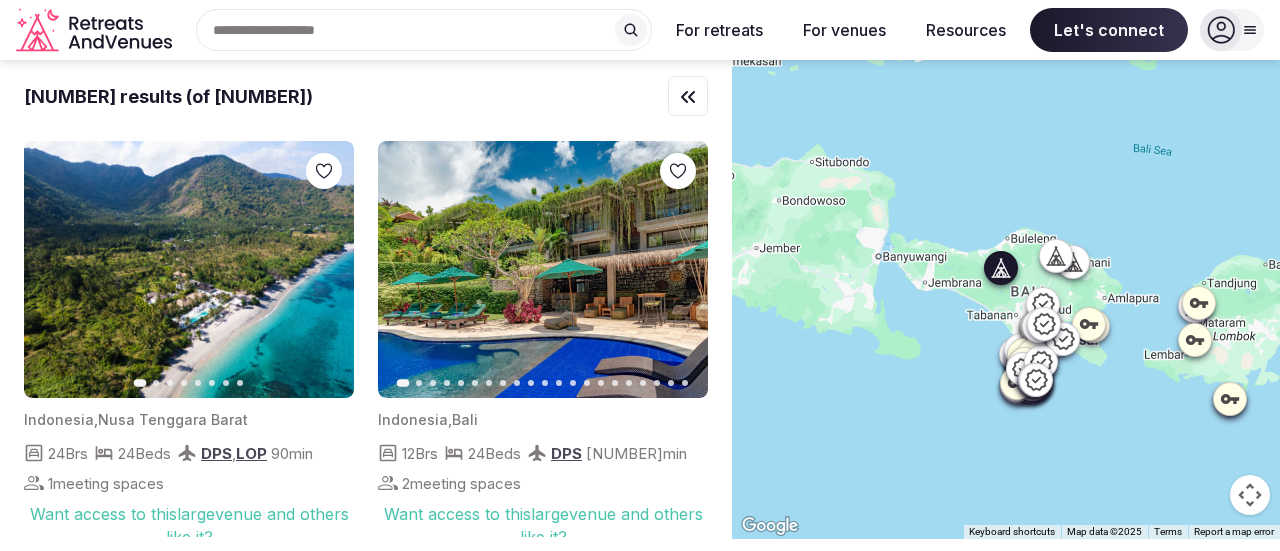 click at bounding box center [543, 269] 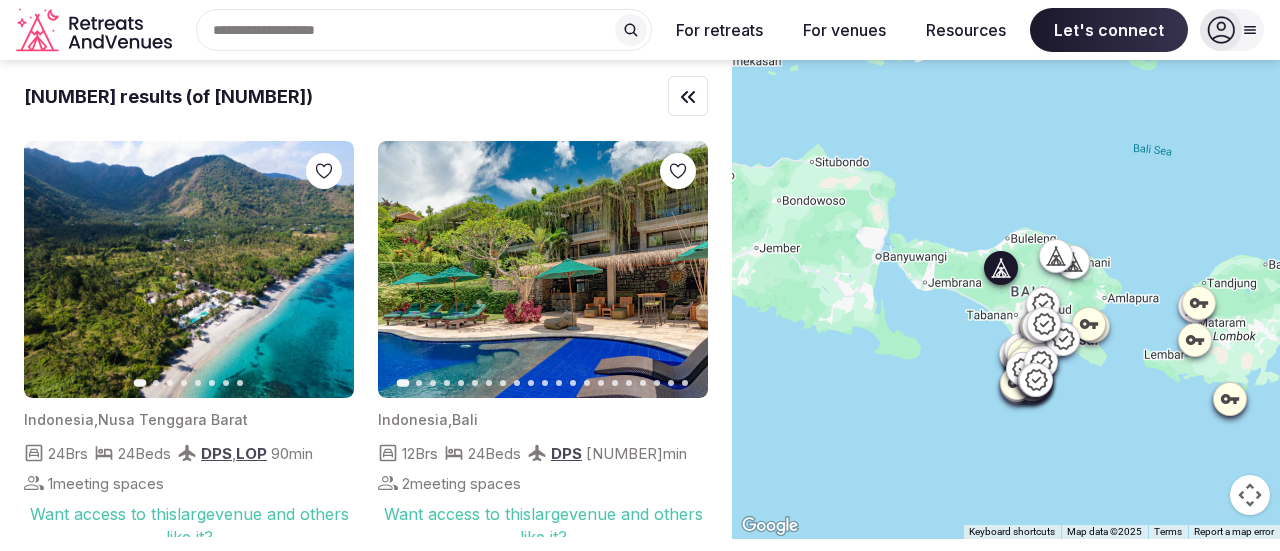 click on "Next slide" at bounding box center [680, 270] 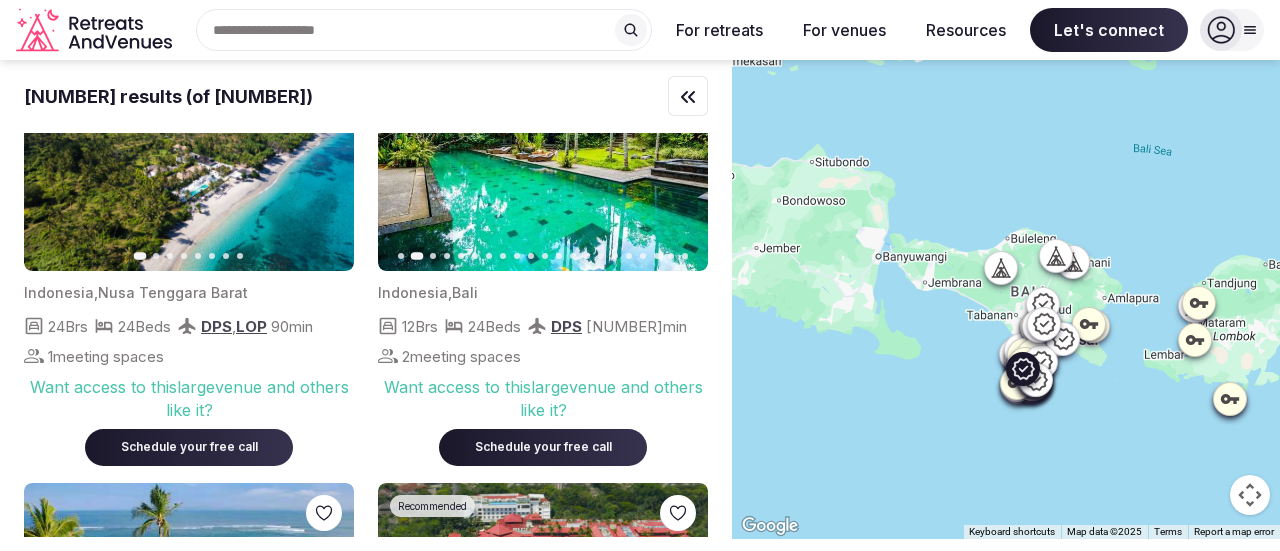 scroll, scrollTop: 0, scrollLeft: 0, axis: both 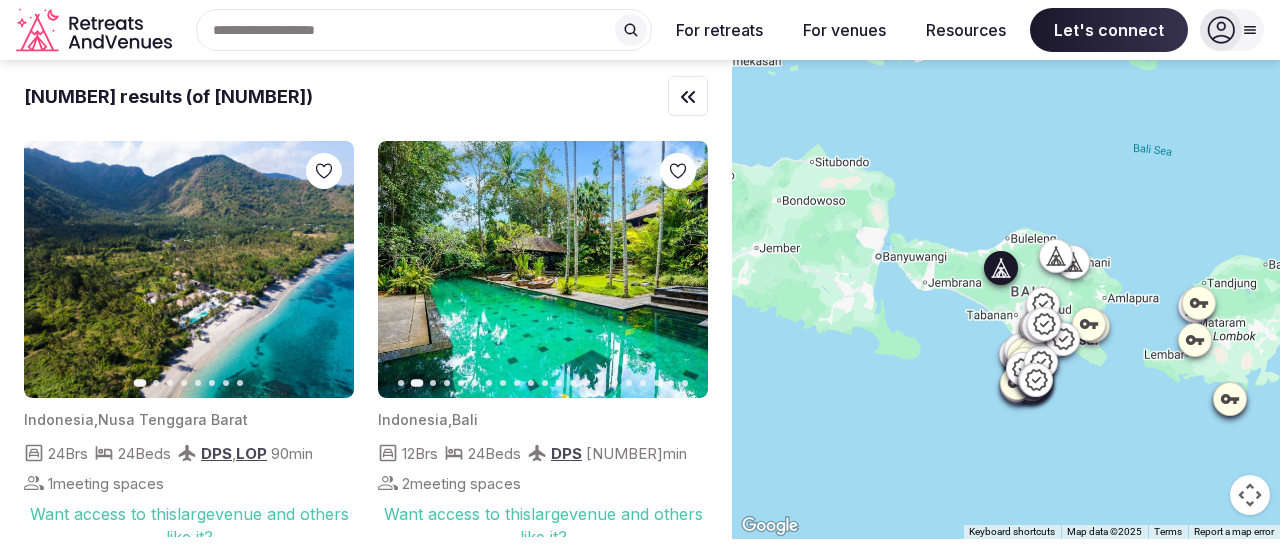 click at bounding box center [543, 269] 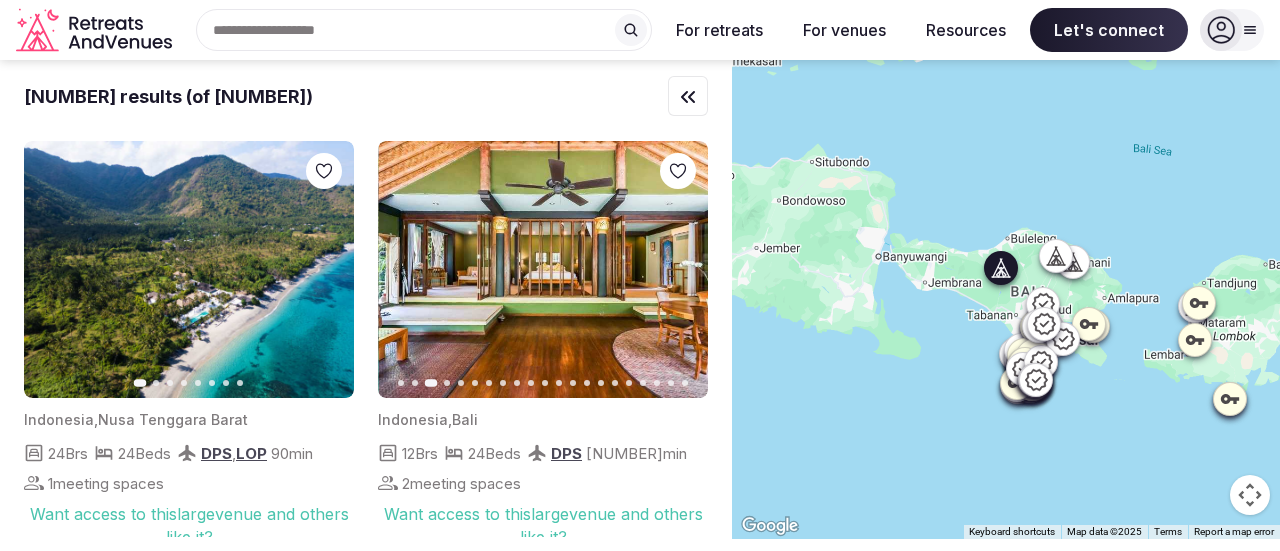 click 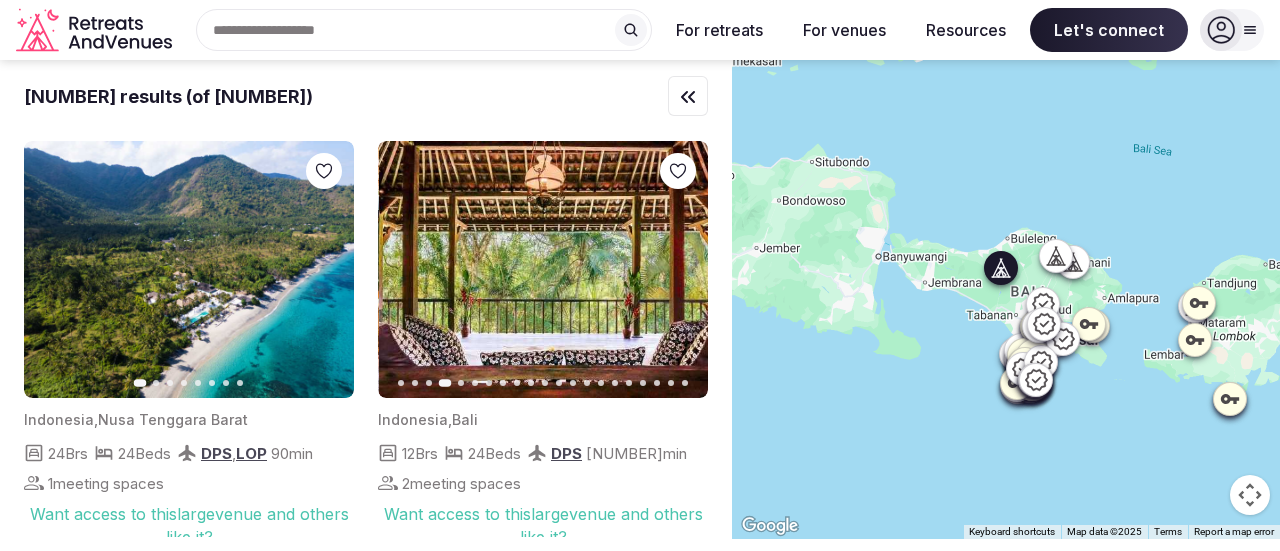 click 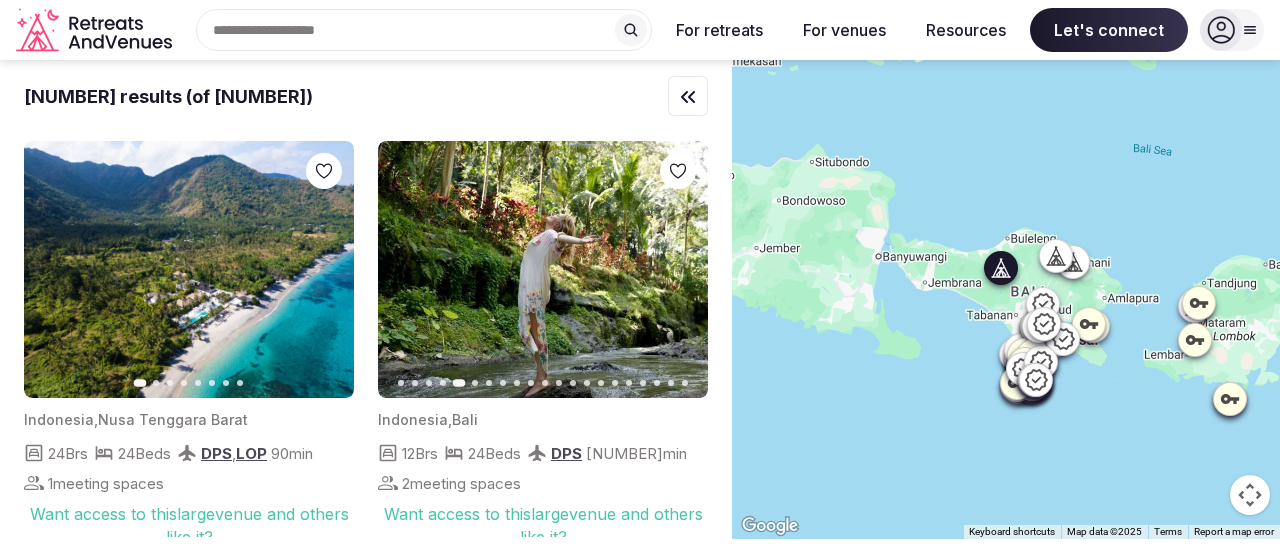 click 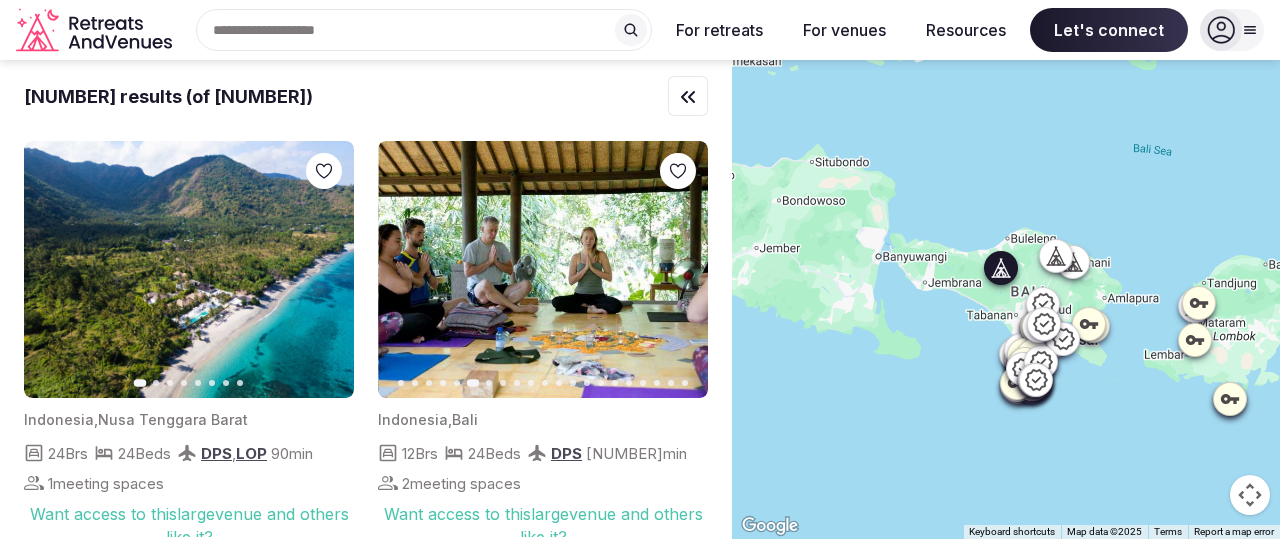 click 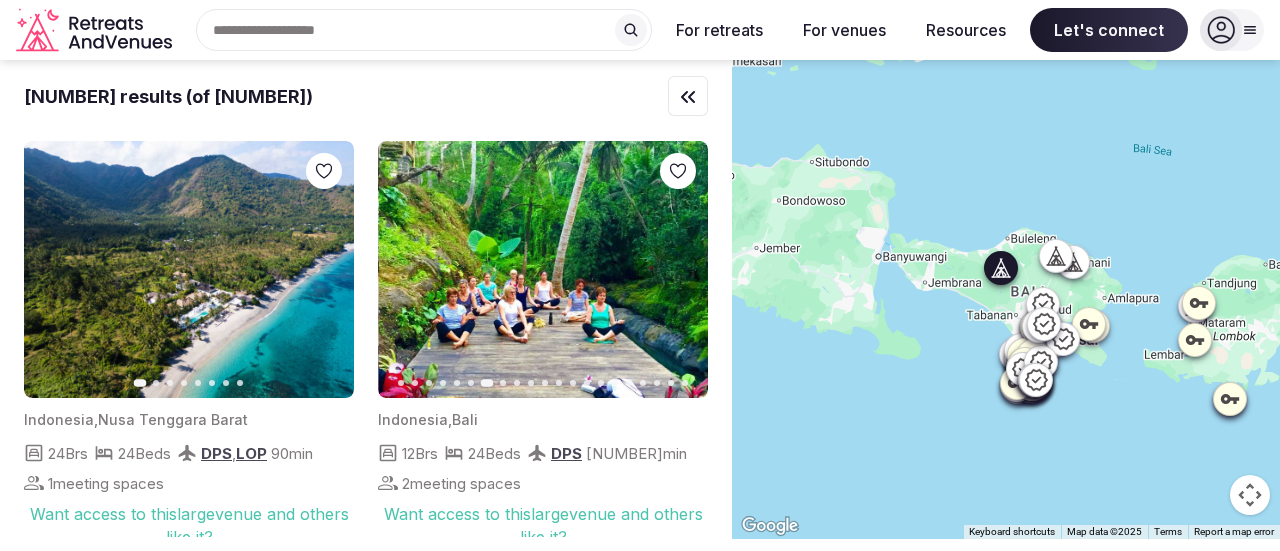 click 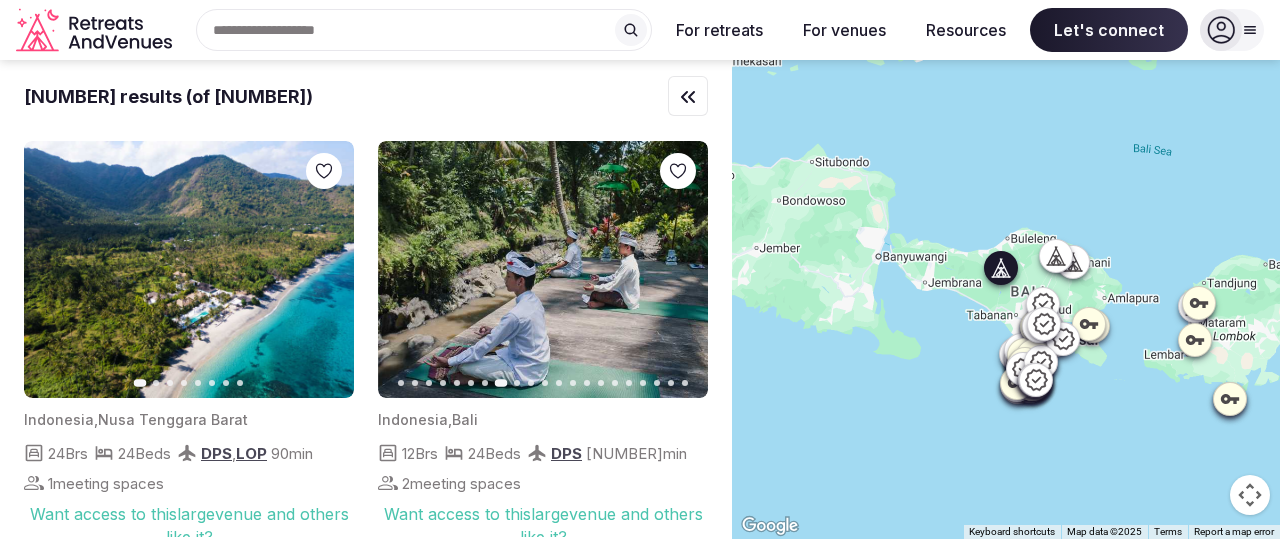 click 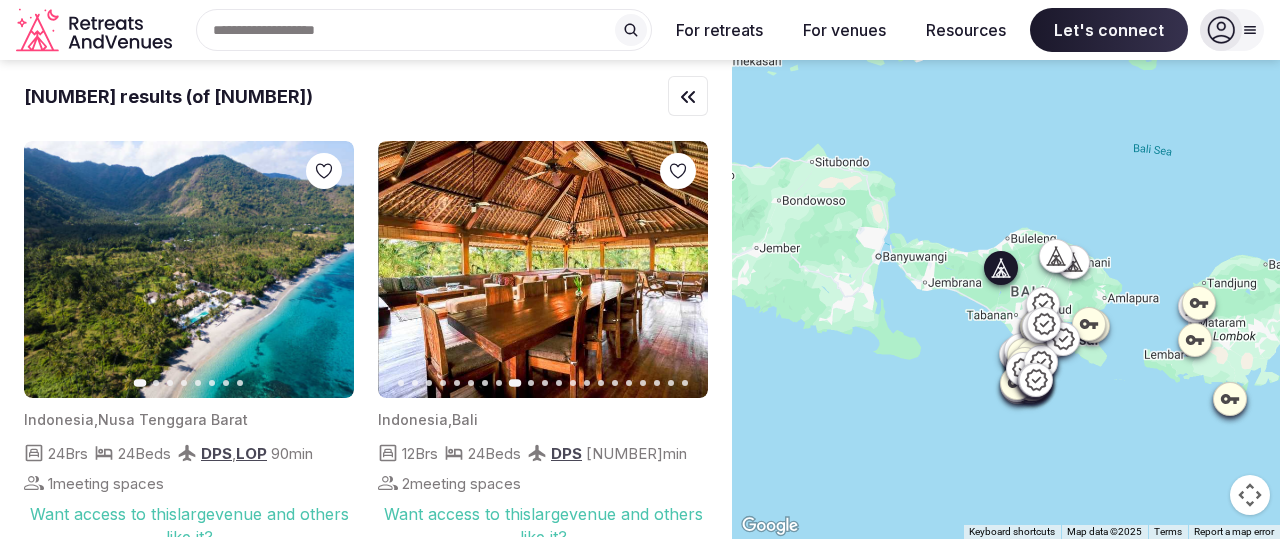 click 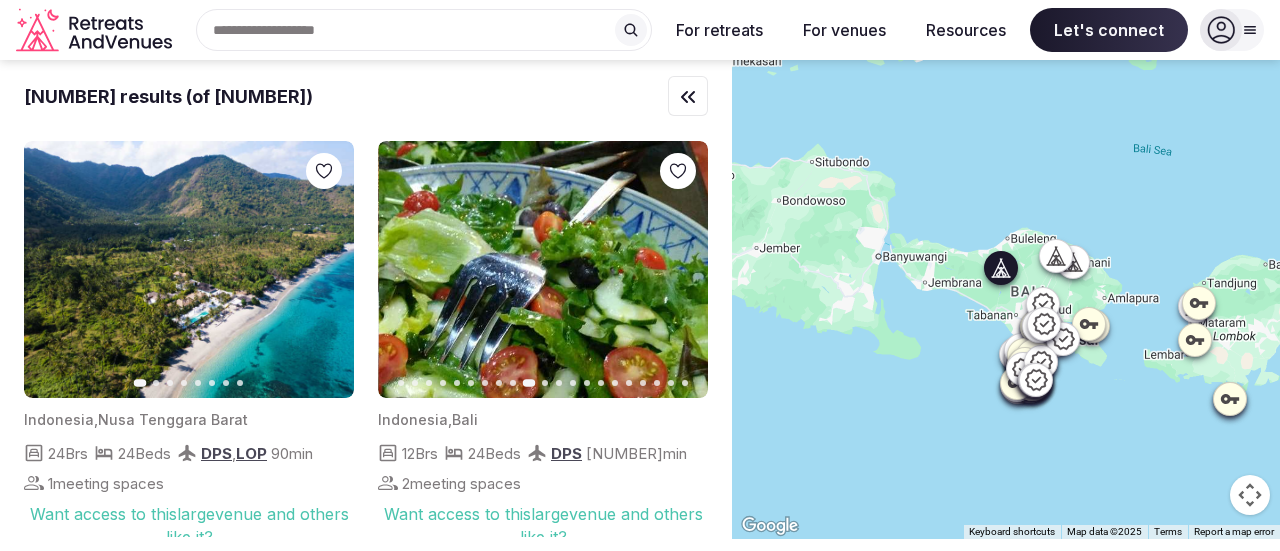 click 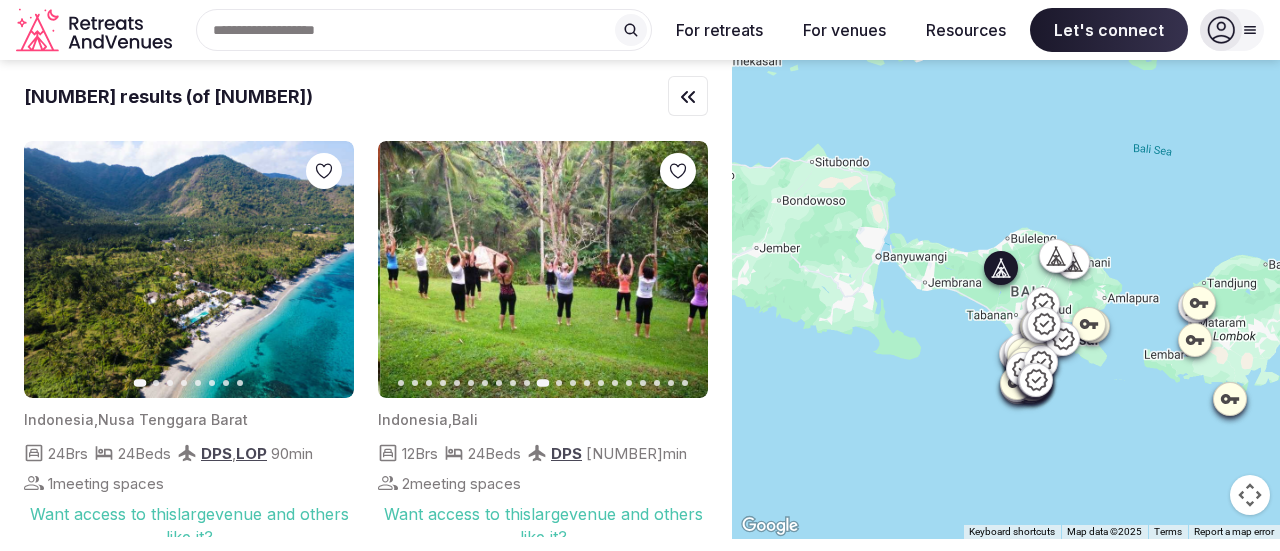 click 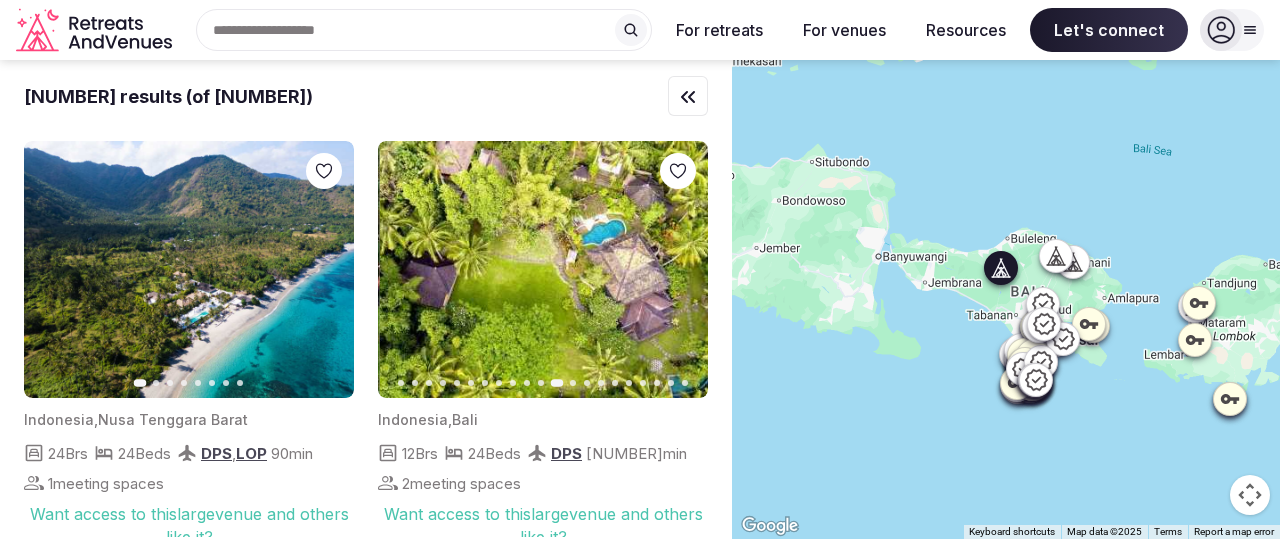 click 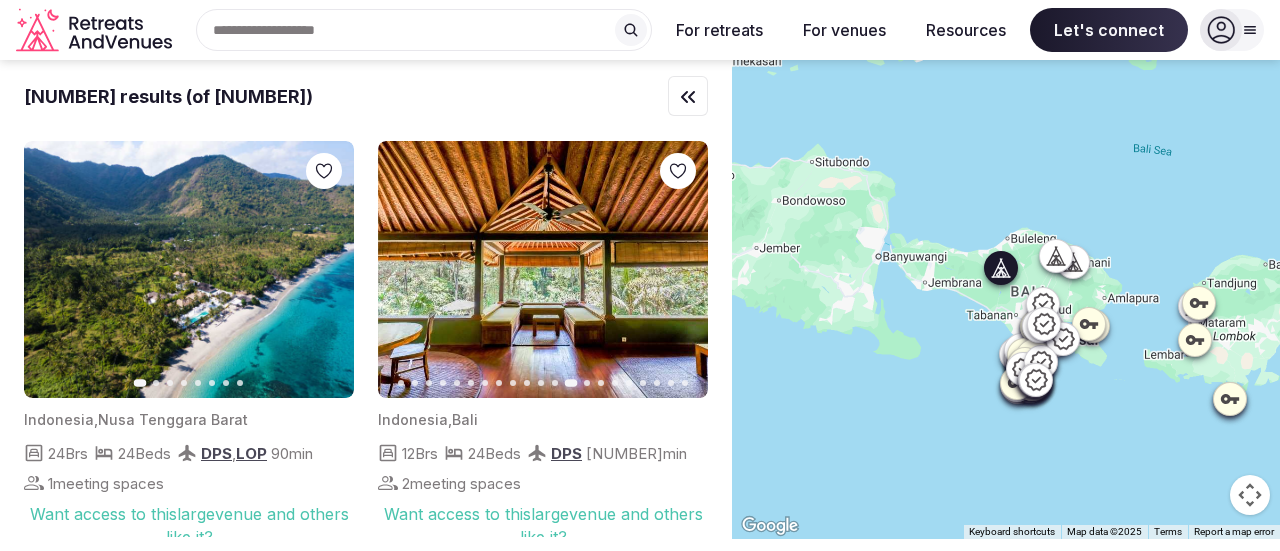 click 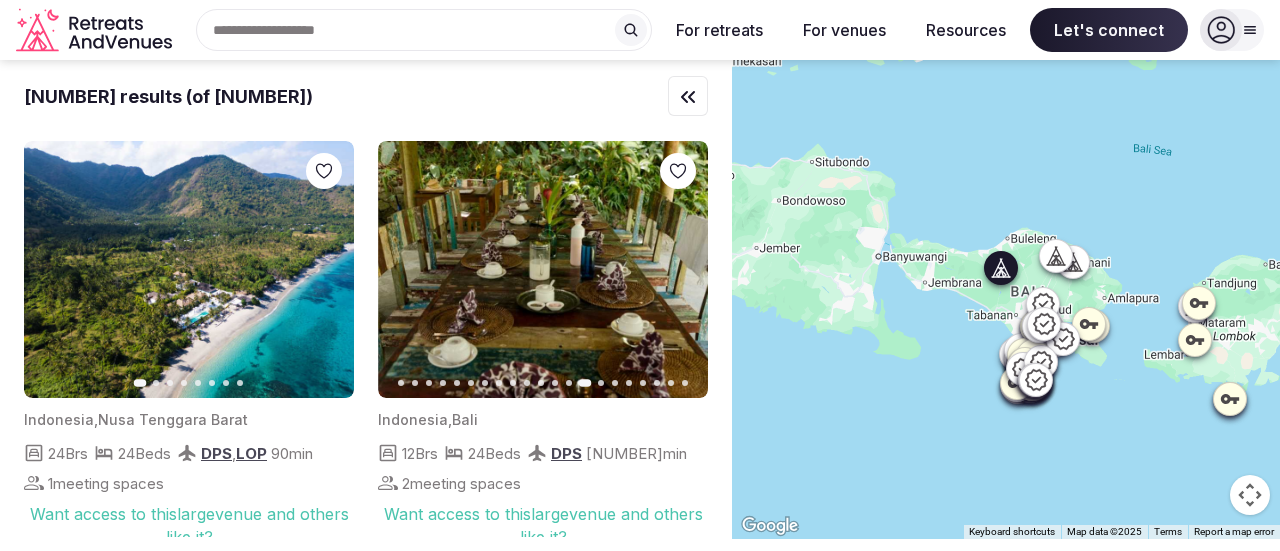 click 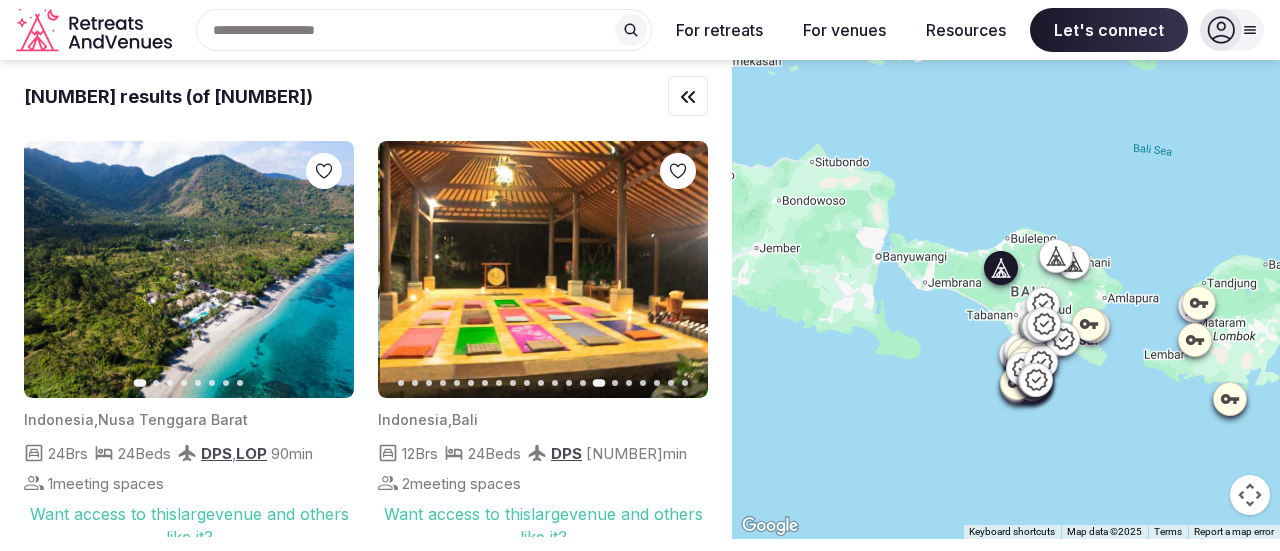 click 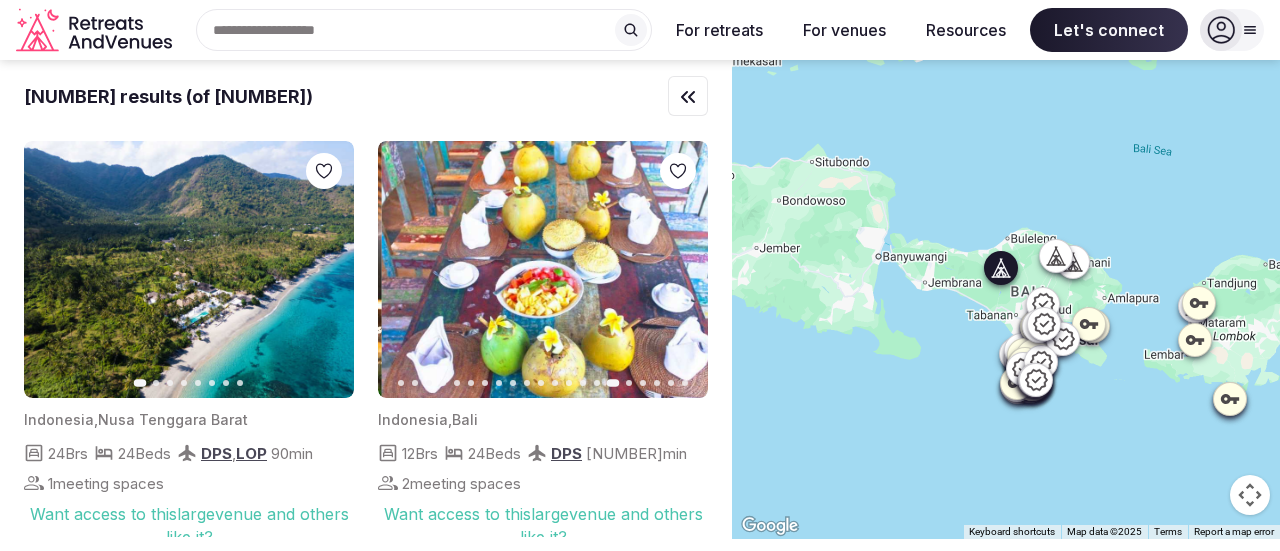 click 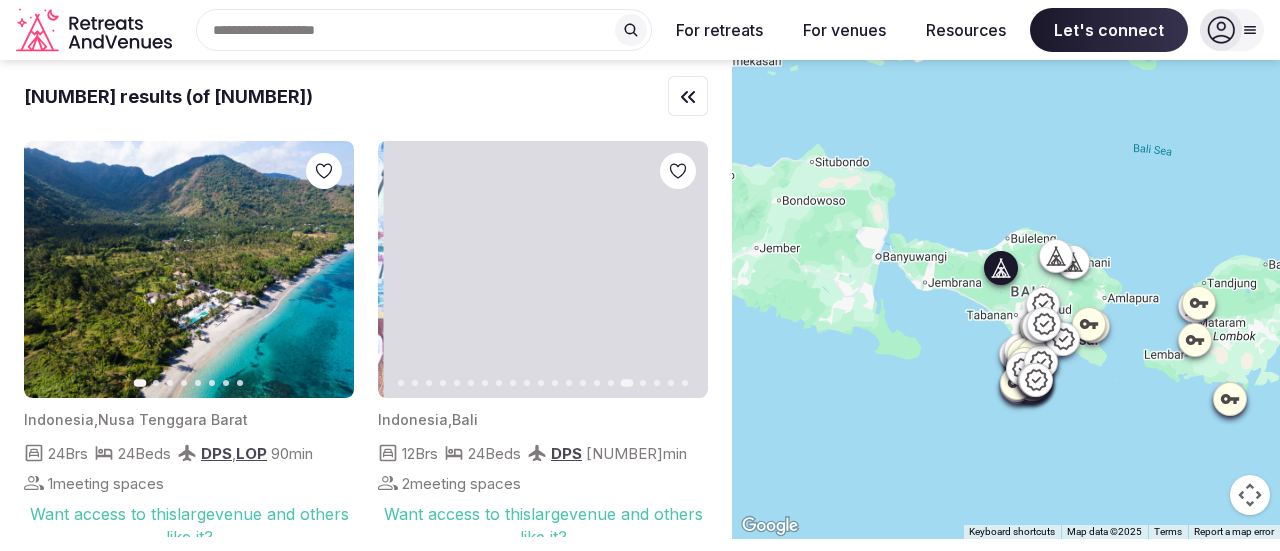 click 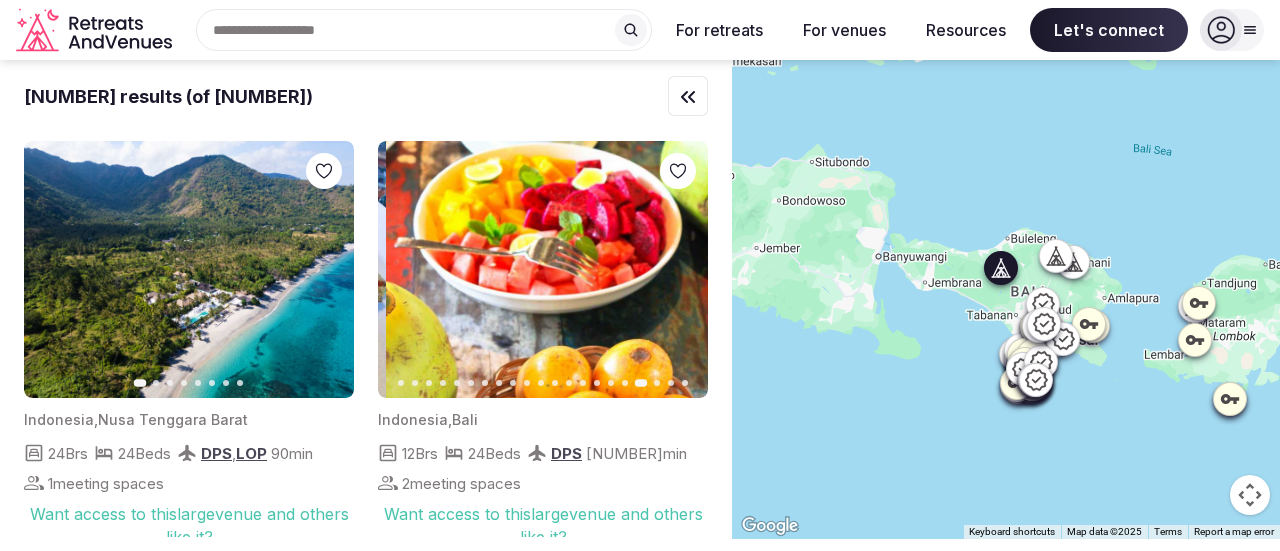 click 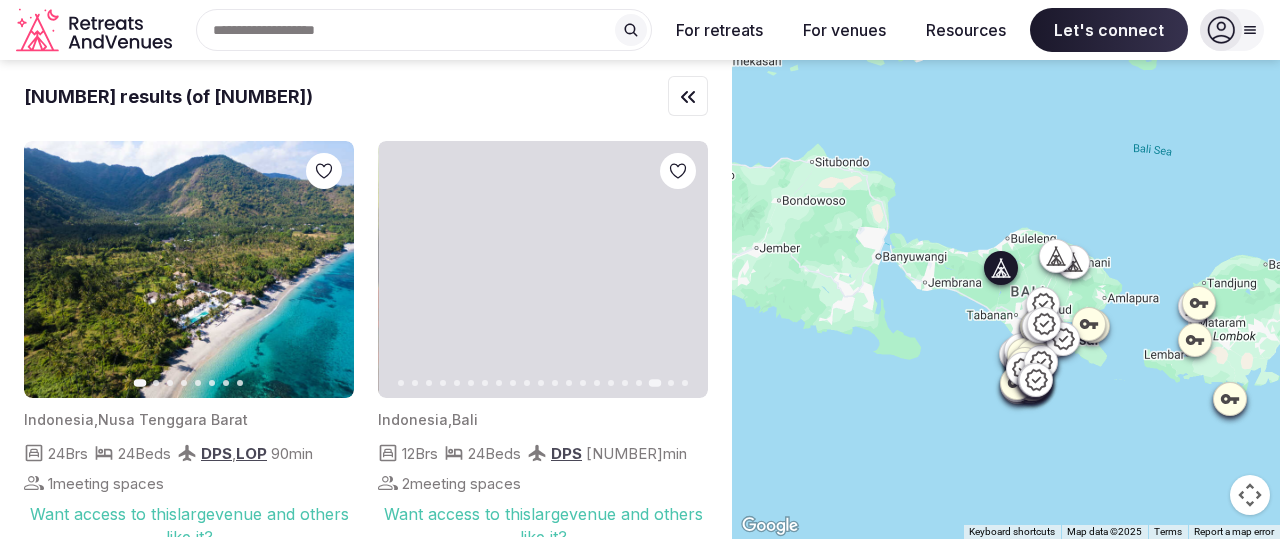 click 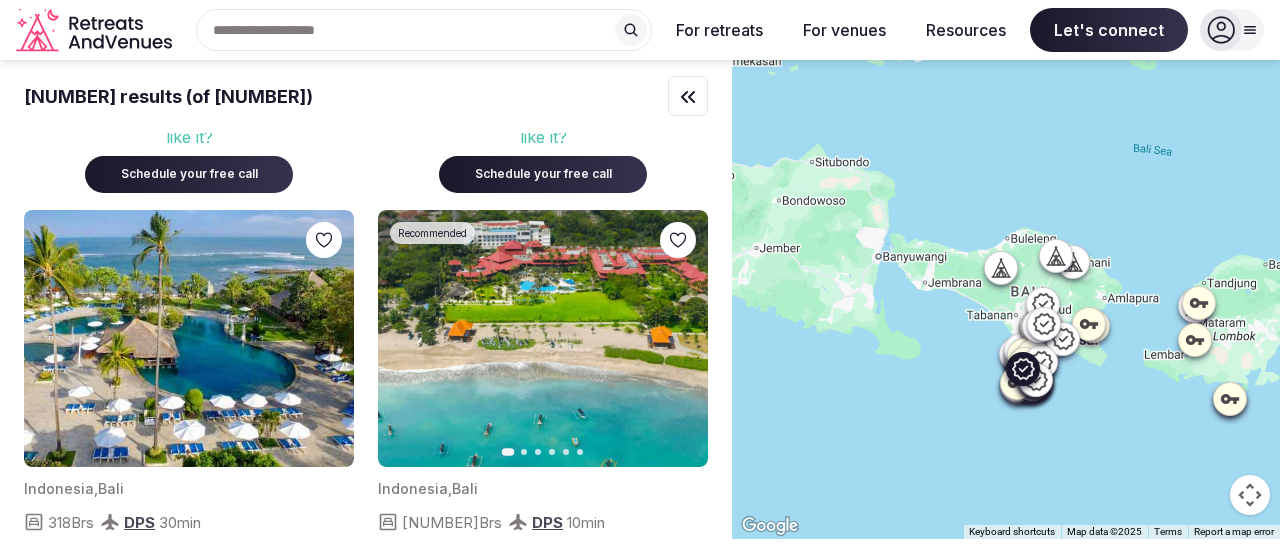 scroll, scrollTop: 500, scrollLeft: 0, axis: vertical 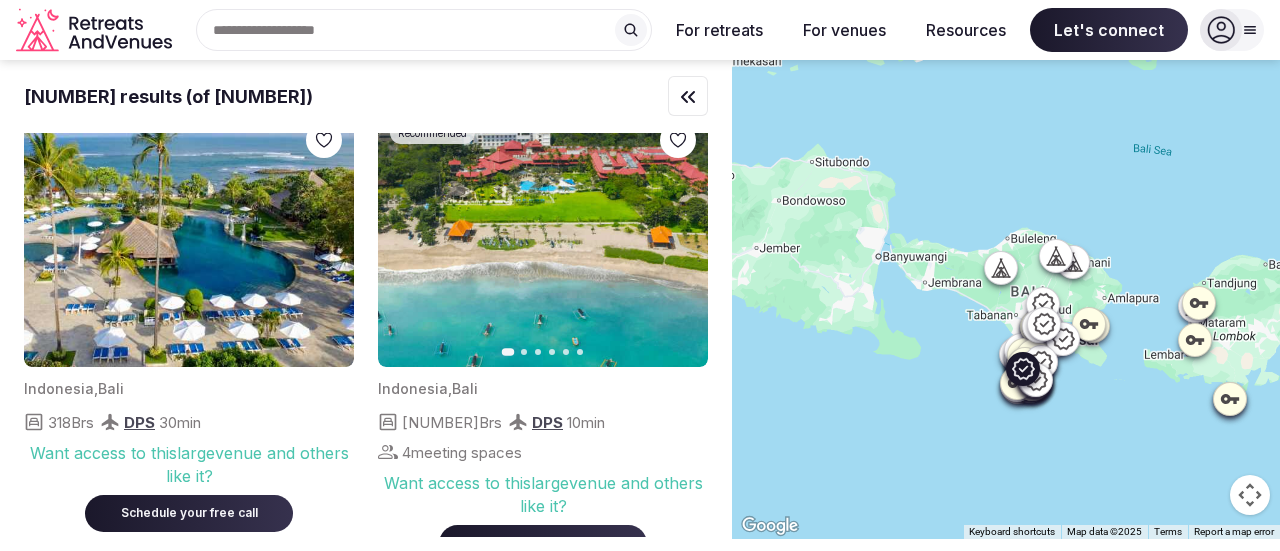 click on "Next slide" at bounding box center (680, 239) 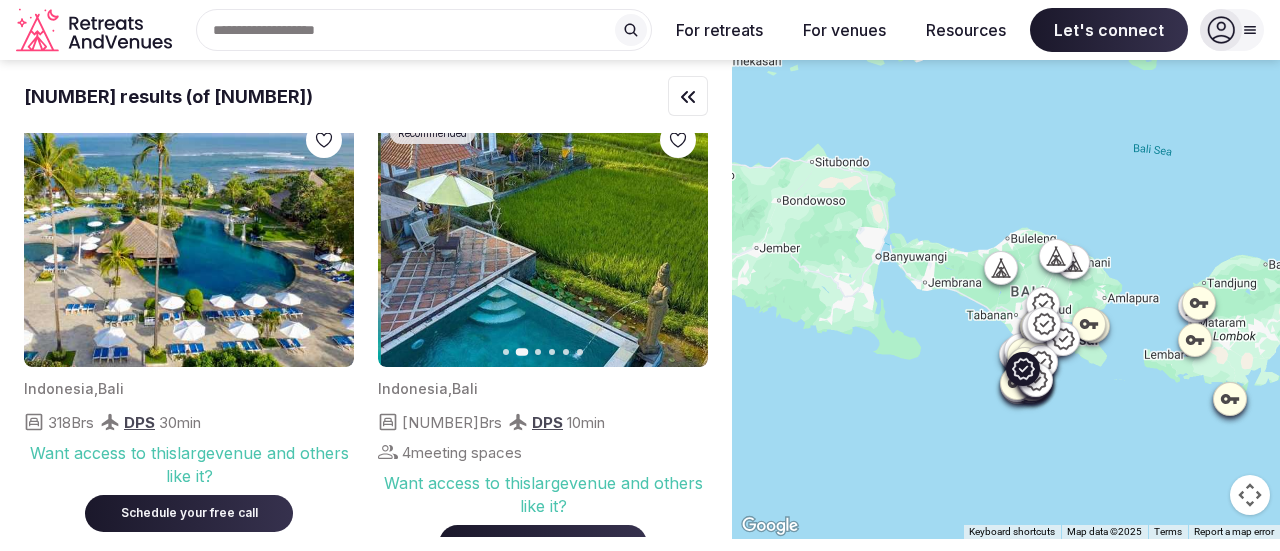 click on "Next slide" at bounding box center (680, 239) 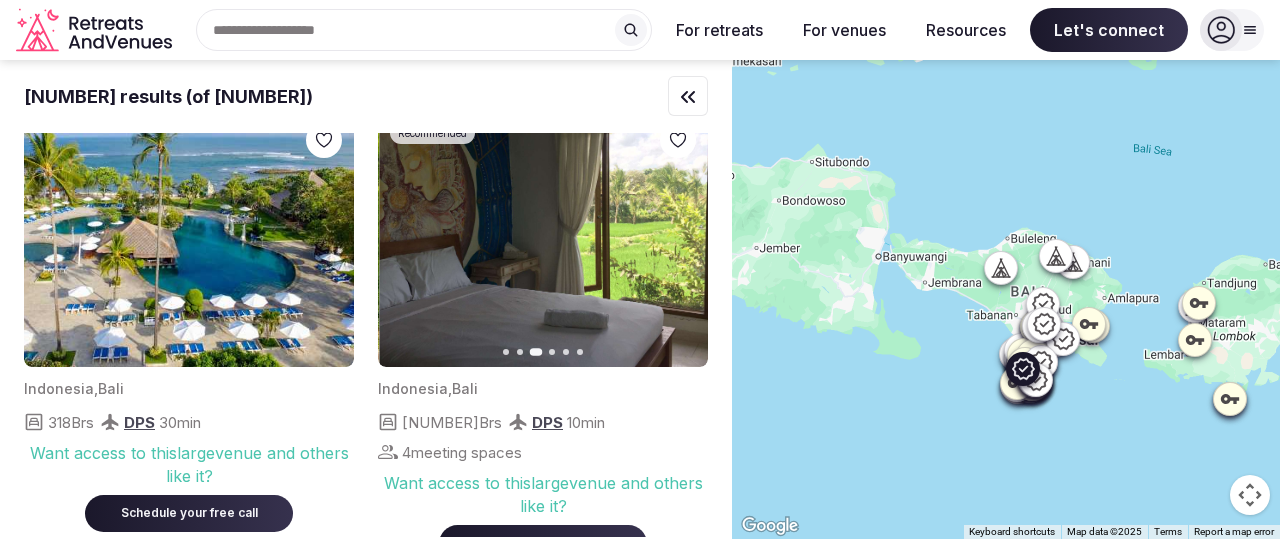 click on "Next slide" at bounding box center (680, 239) 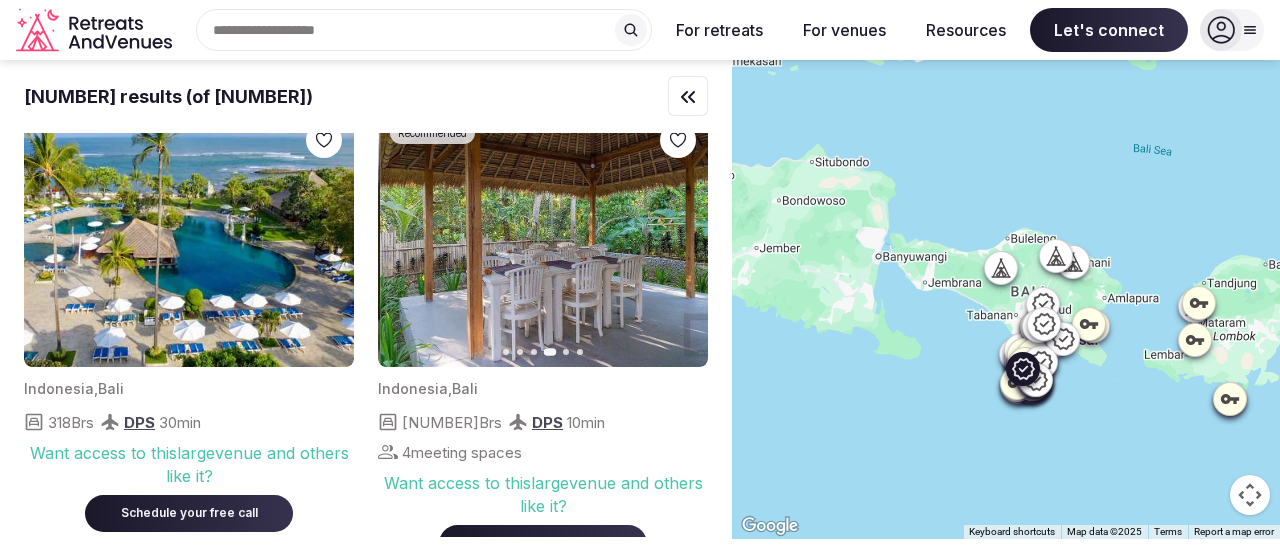 click on "Next slide" at bounding box center [680, 239] 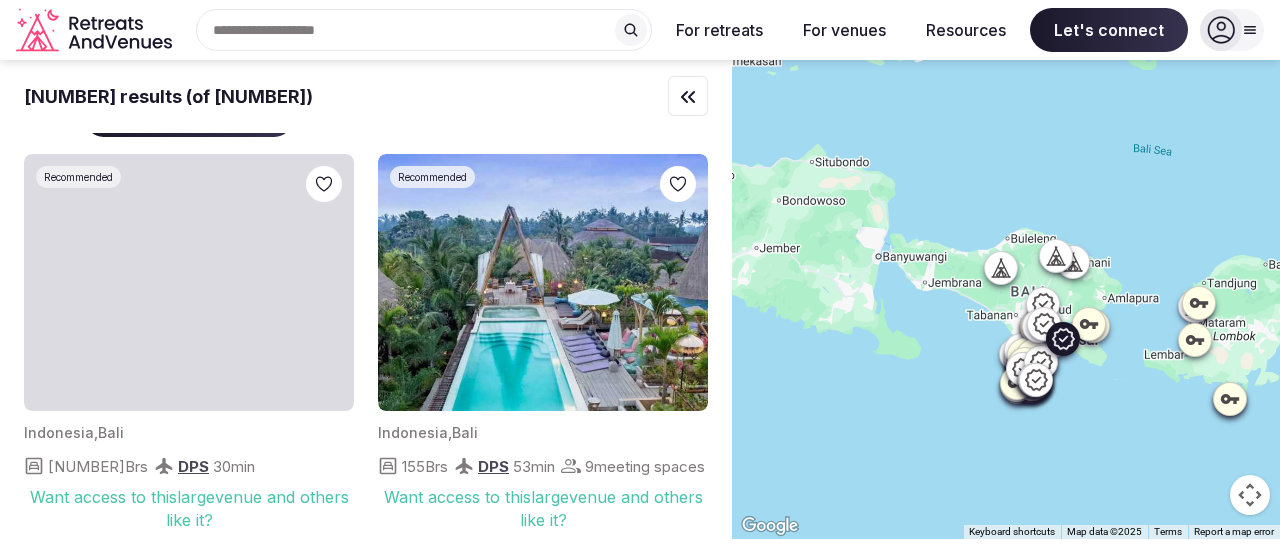 scroll, scrollTop: 1400, scrollLeft: 0, axis: vertical 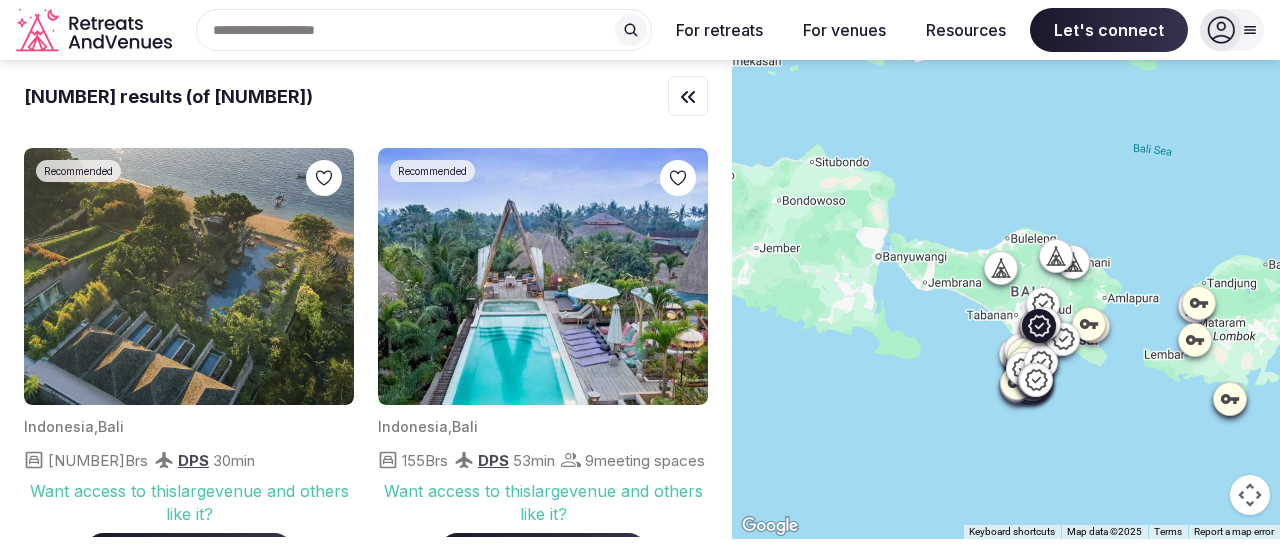 click on "Next slide" at bounding box center (680, 276) 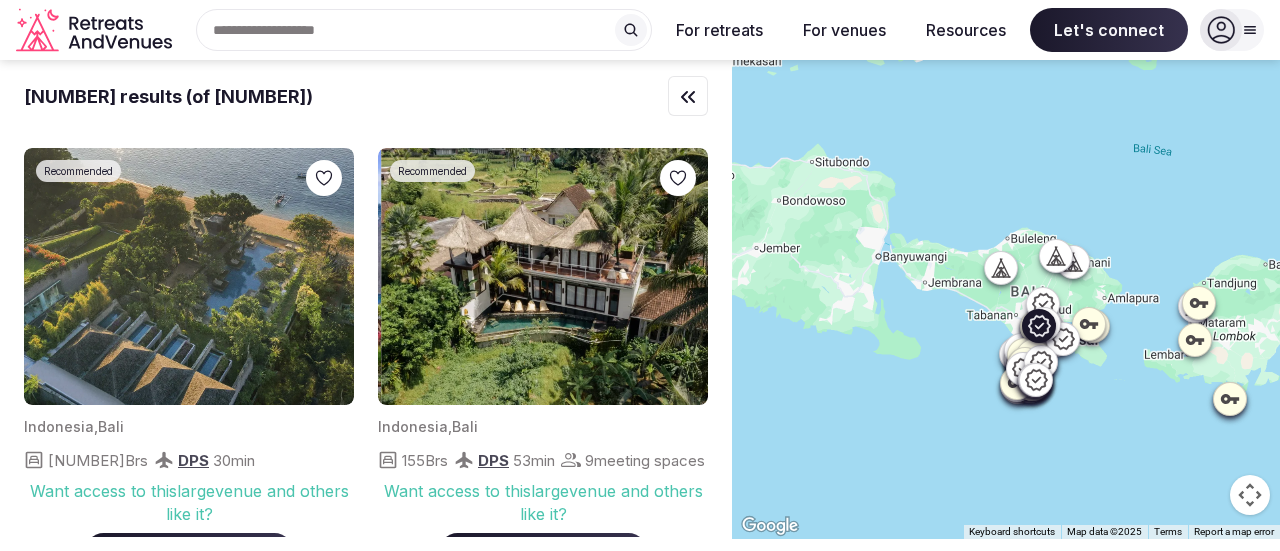 click on "Next slide" at bounding box center [680, 276] 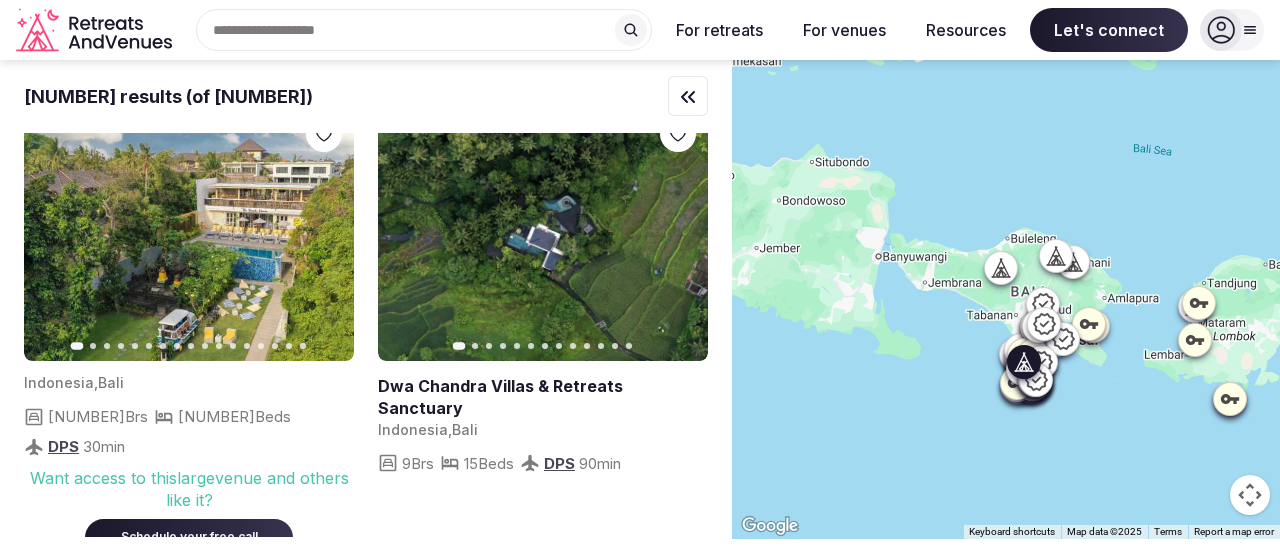 scroll, scrollTop: 3700, scrollLeft: 0, axis: vertical 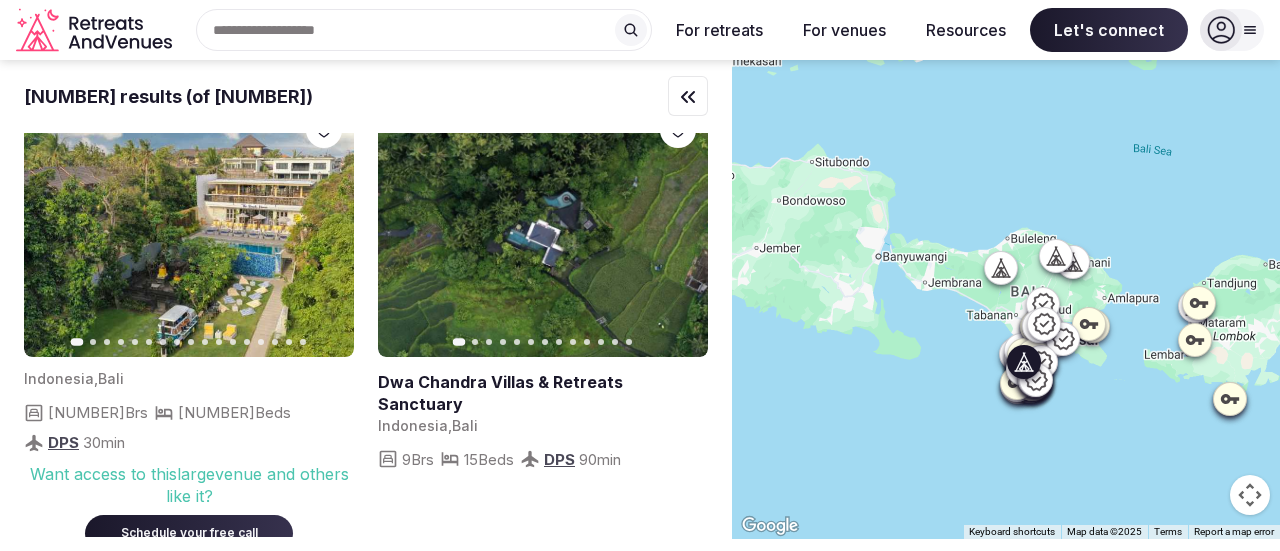 click 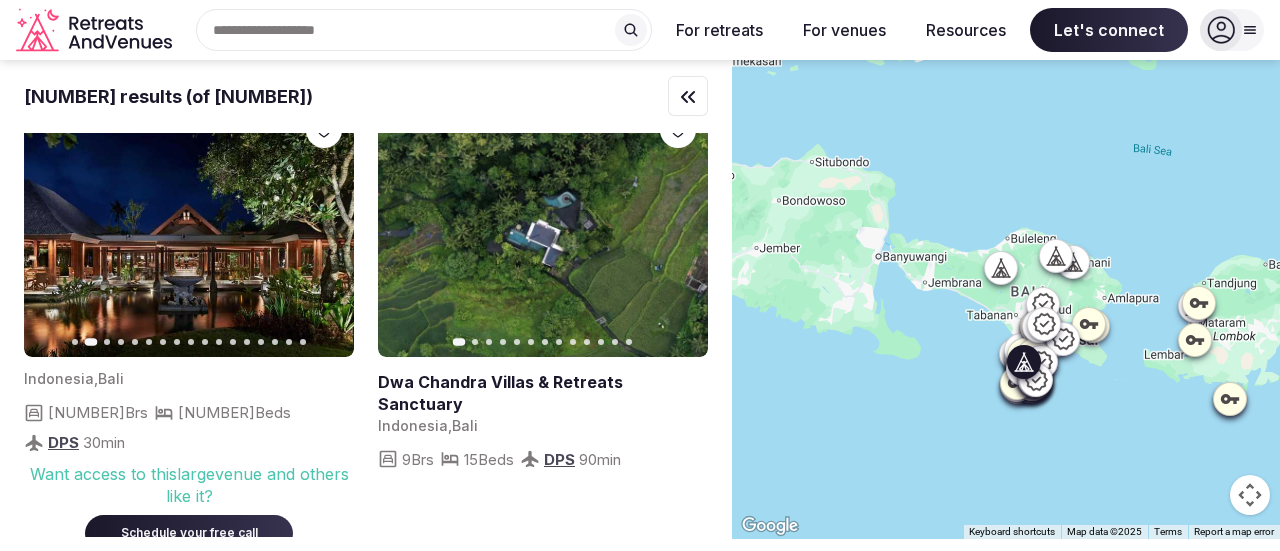 click 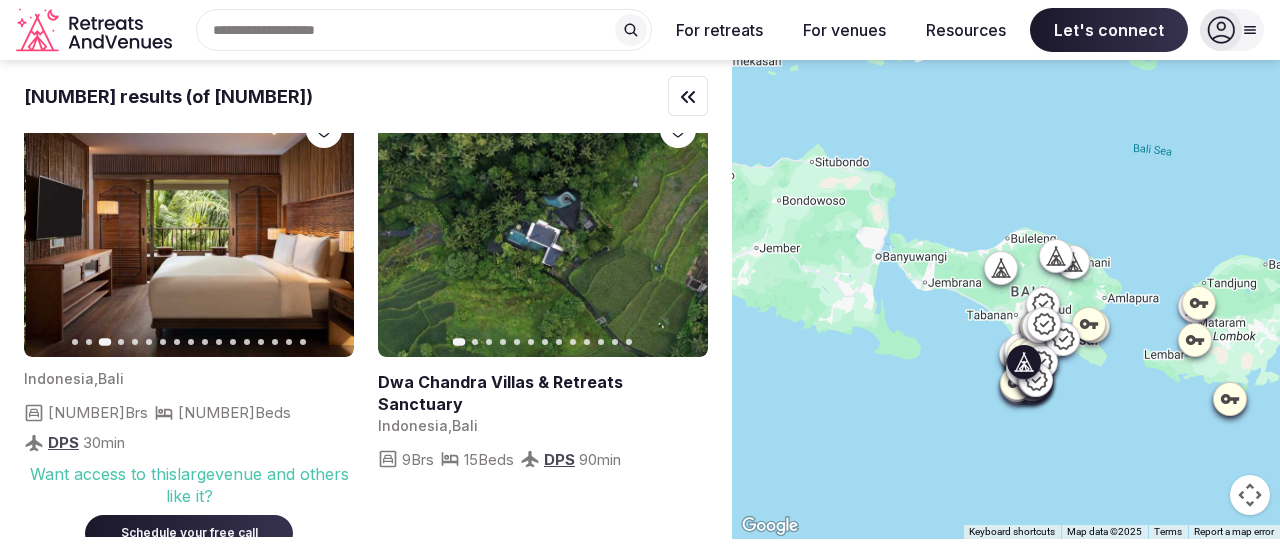 click 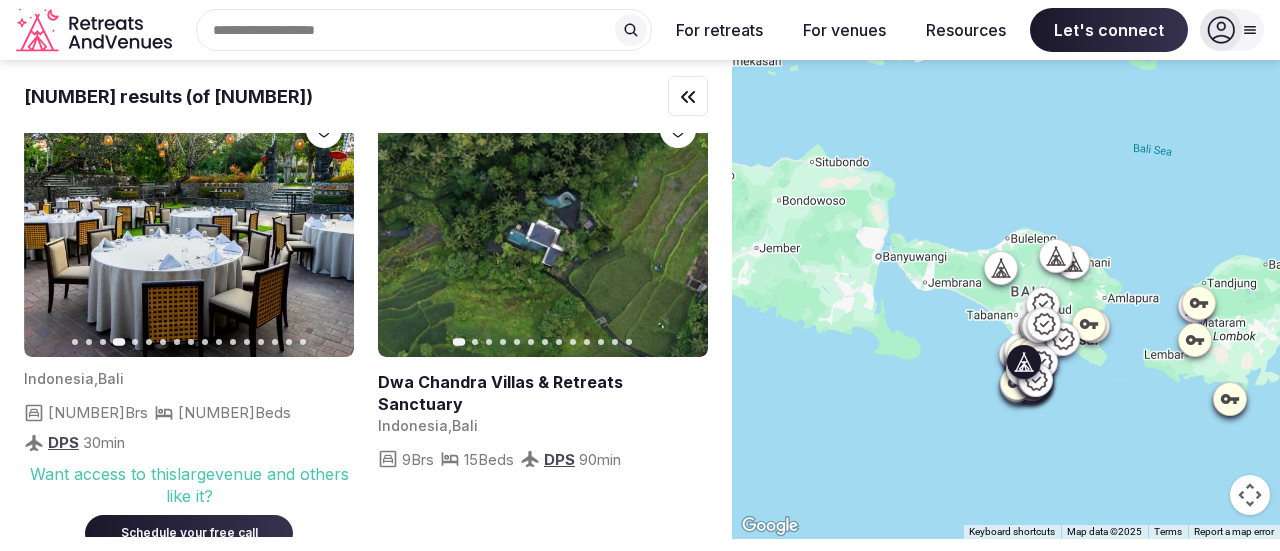 click 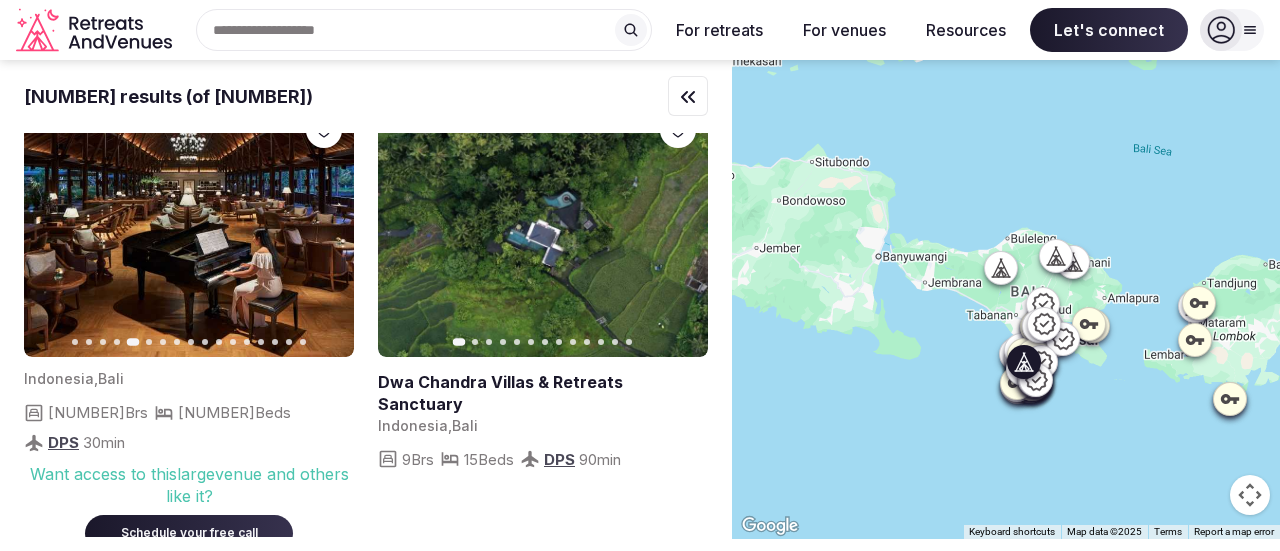 click 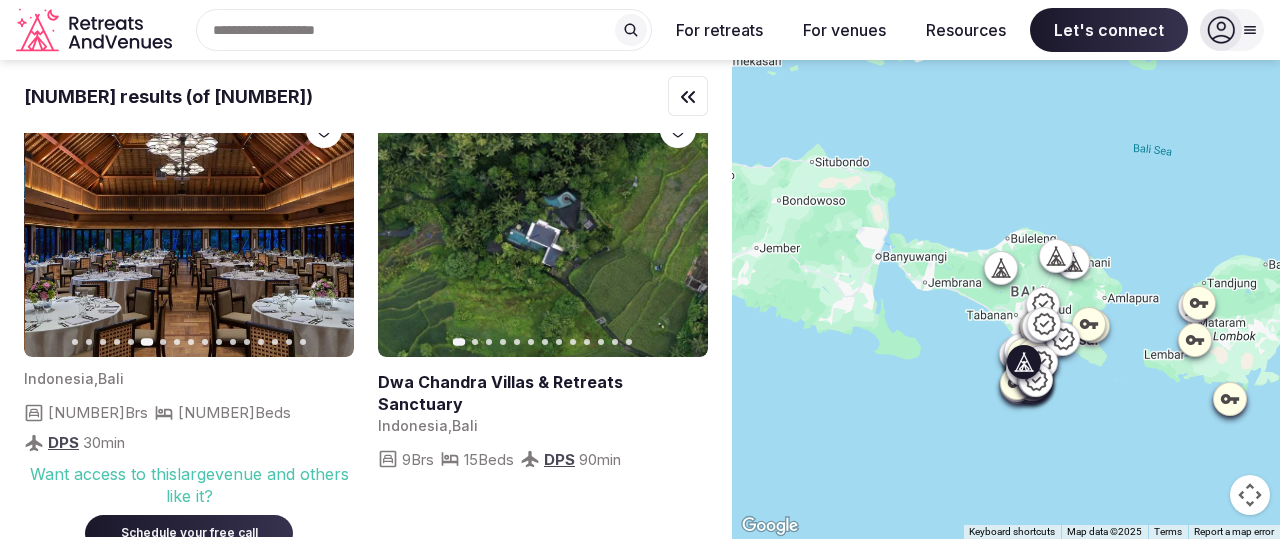 click 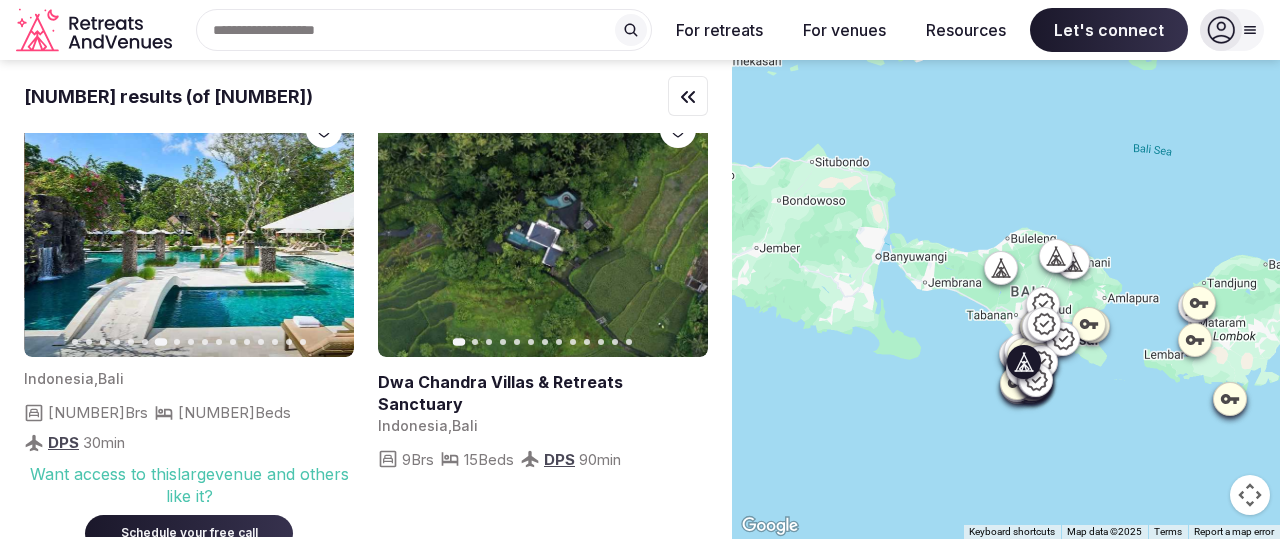 click 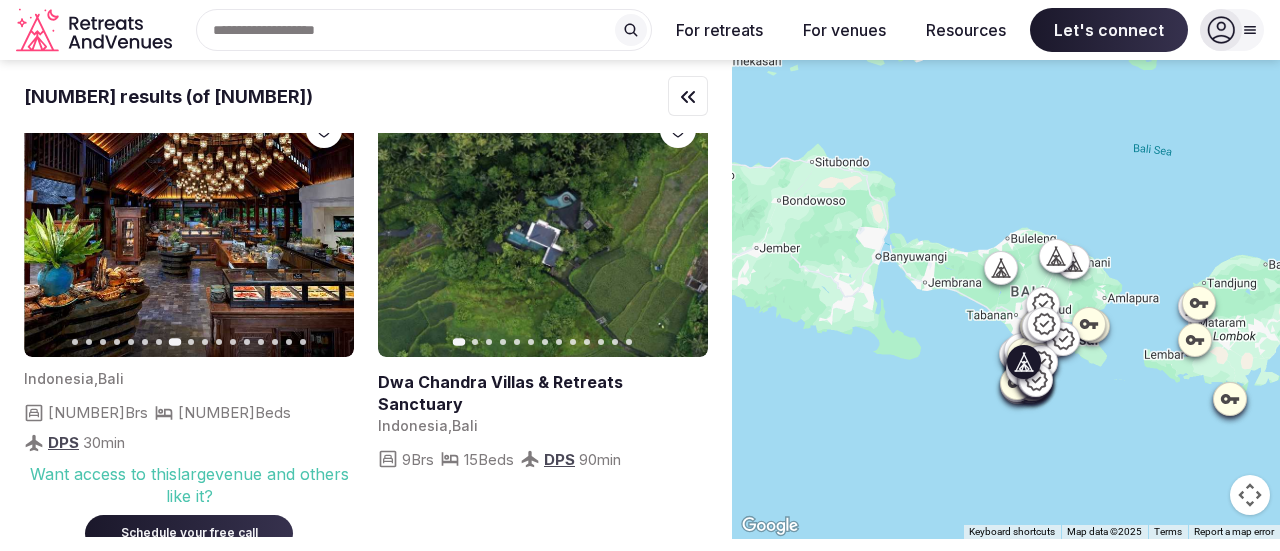click 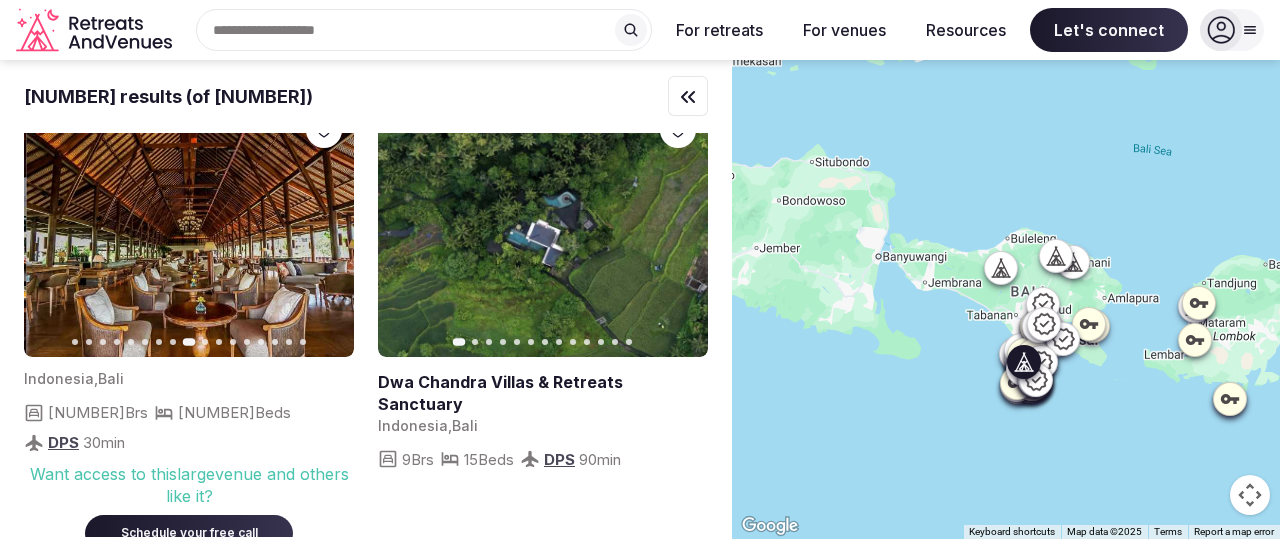 click 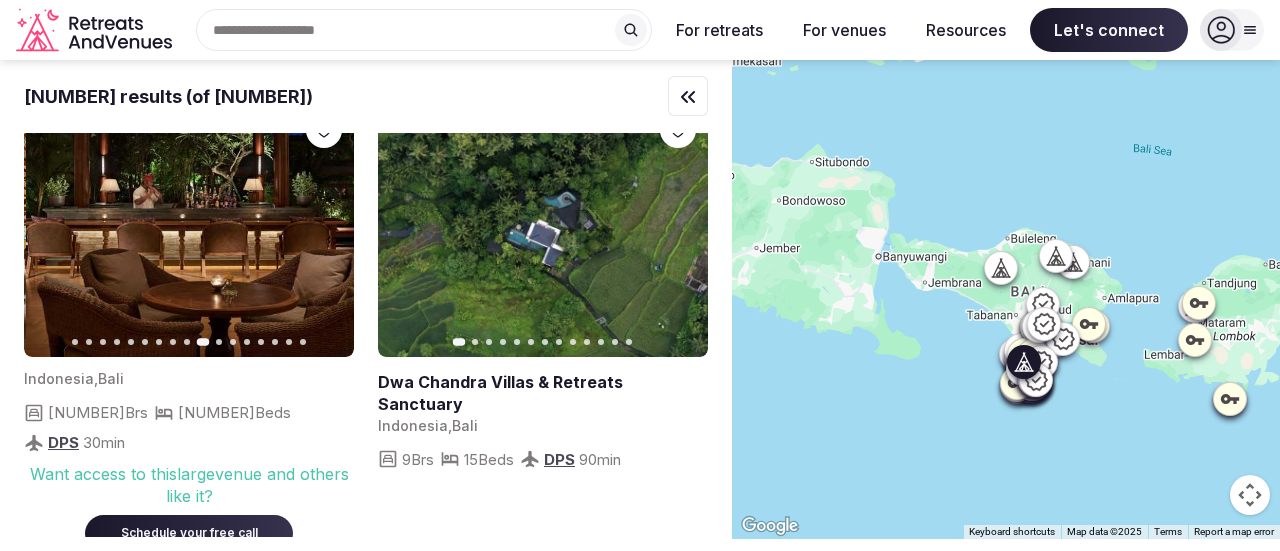 click 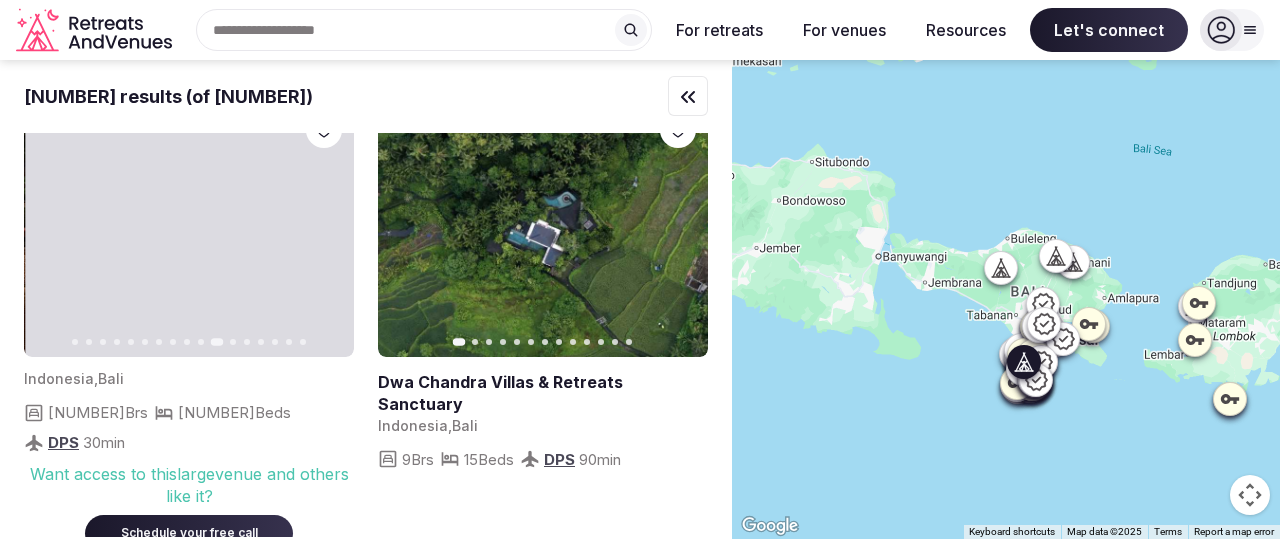 click 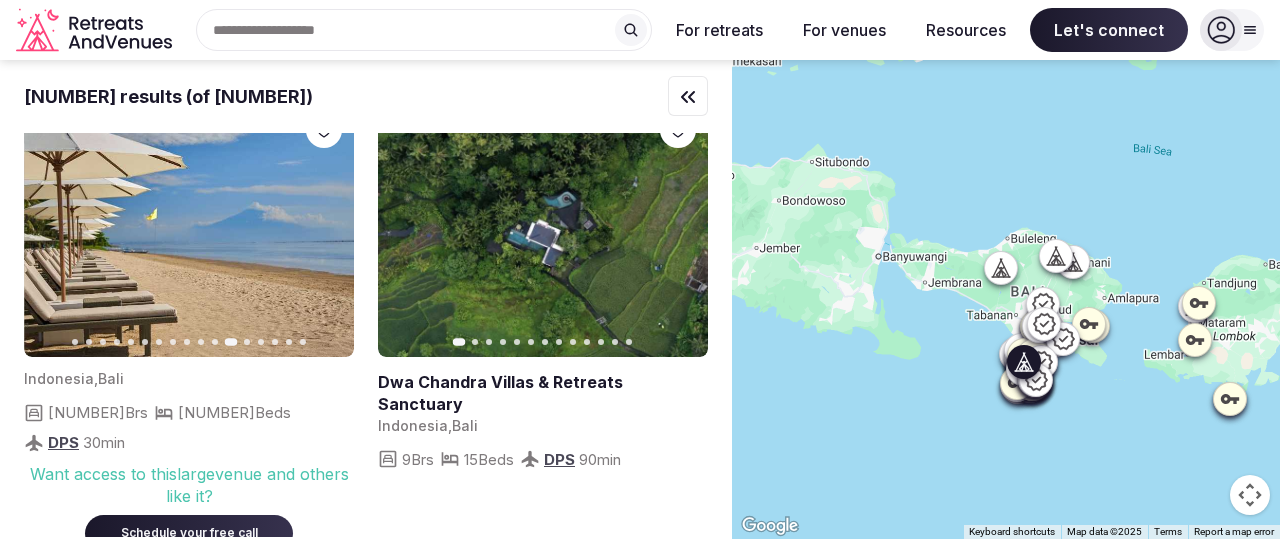 click 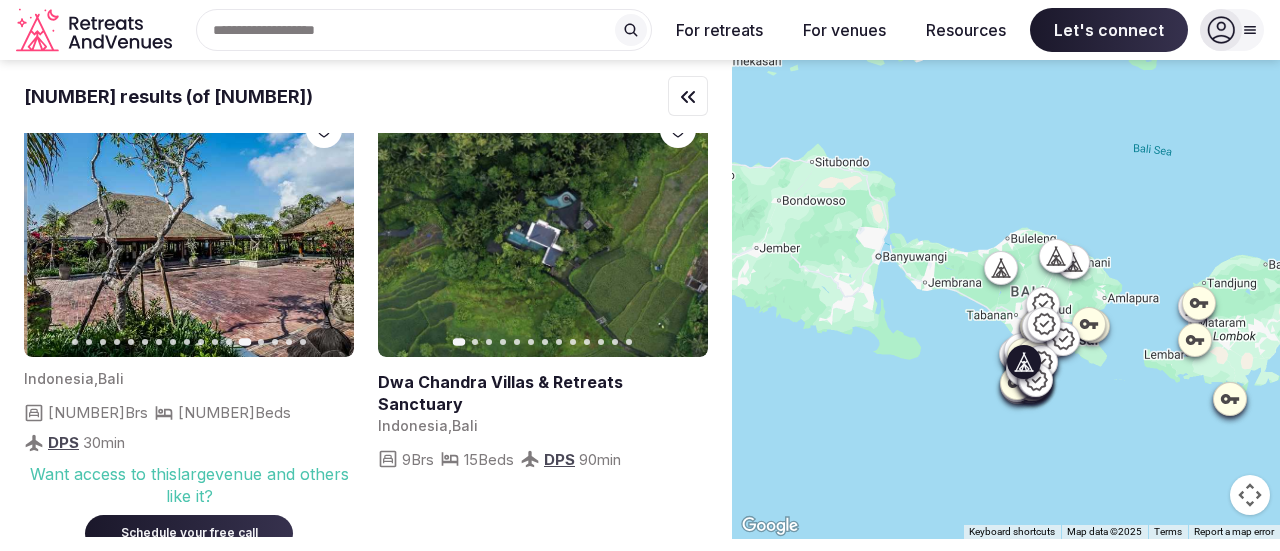 click 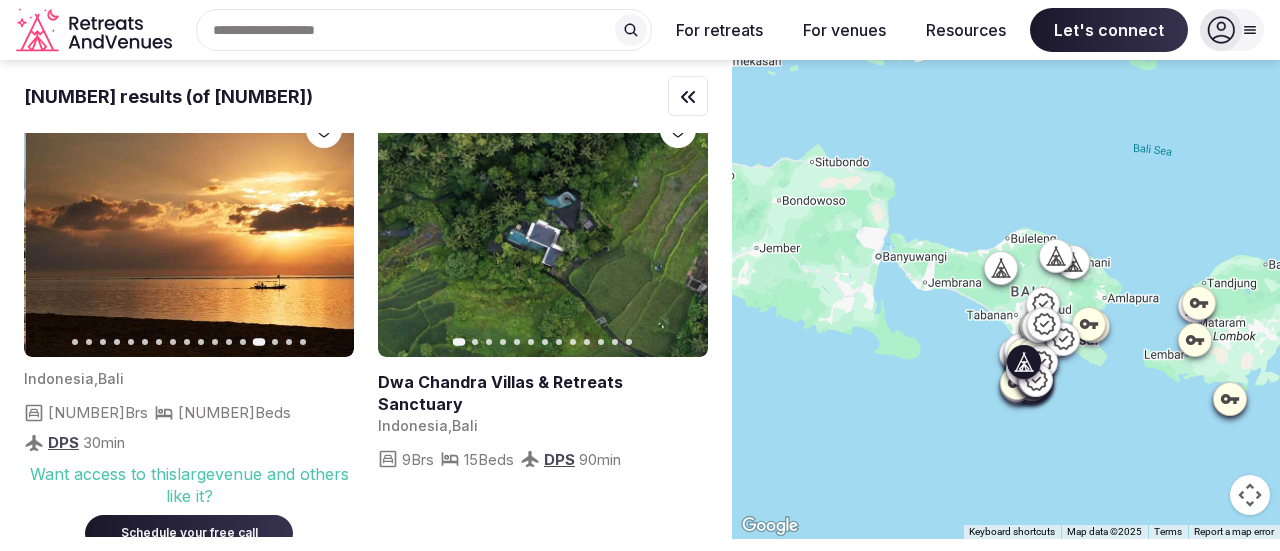 click 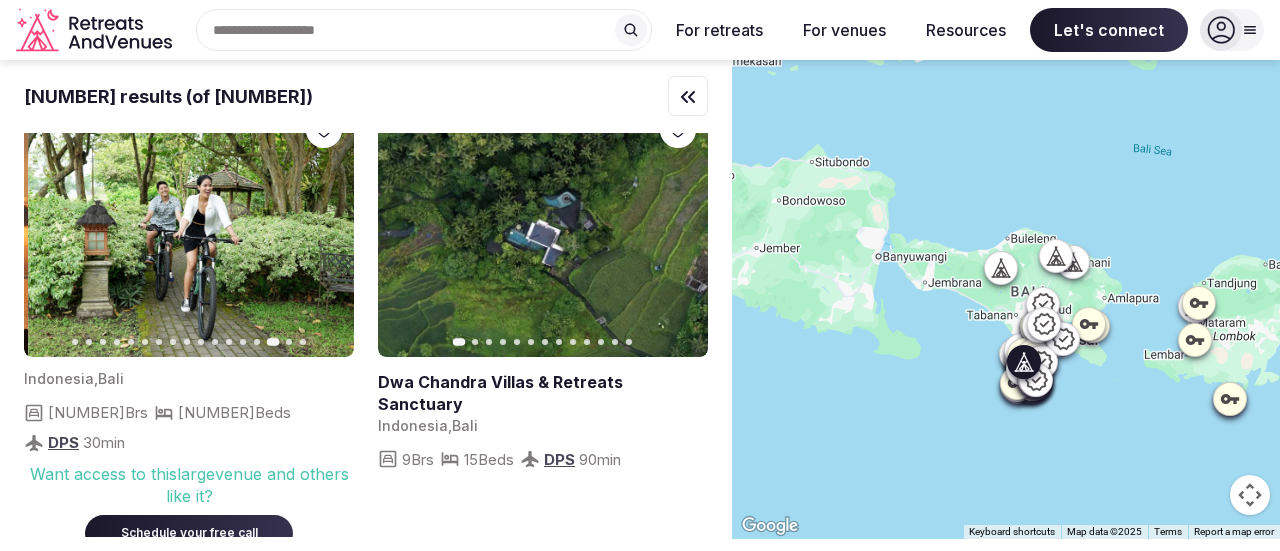 click 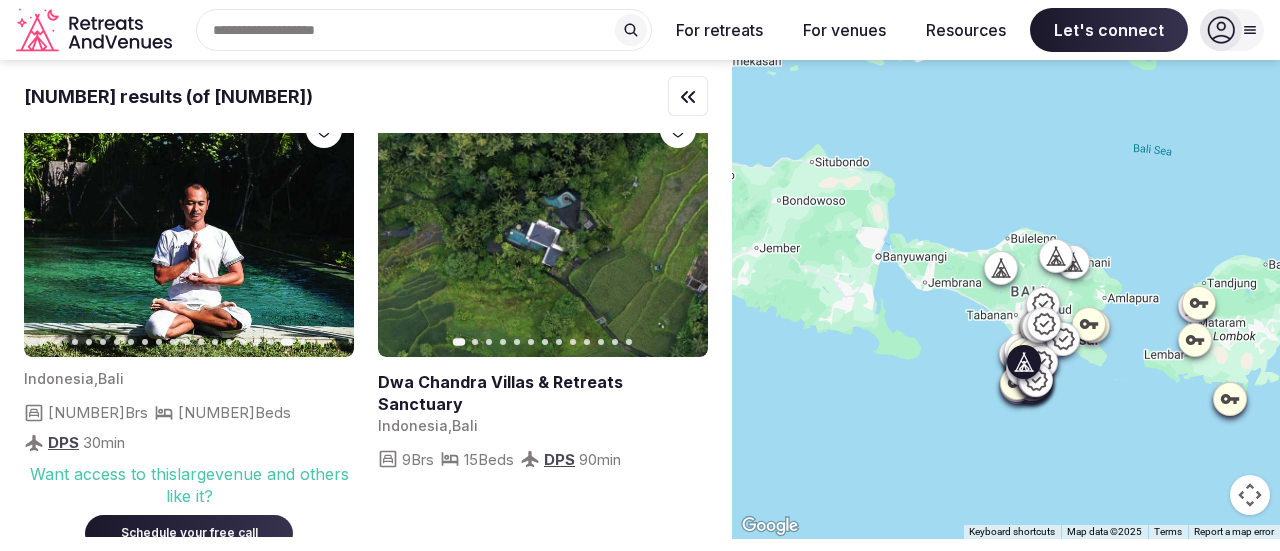 click 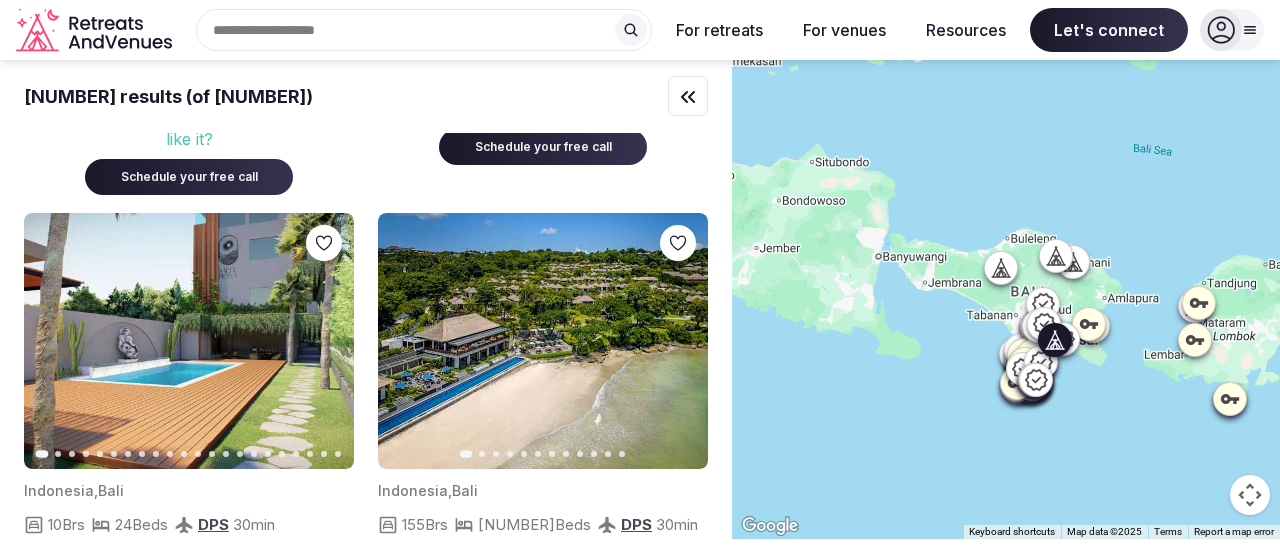 scroll, scrollTop: 3200, scrollLeft: 0, axis: vertical 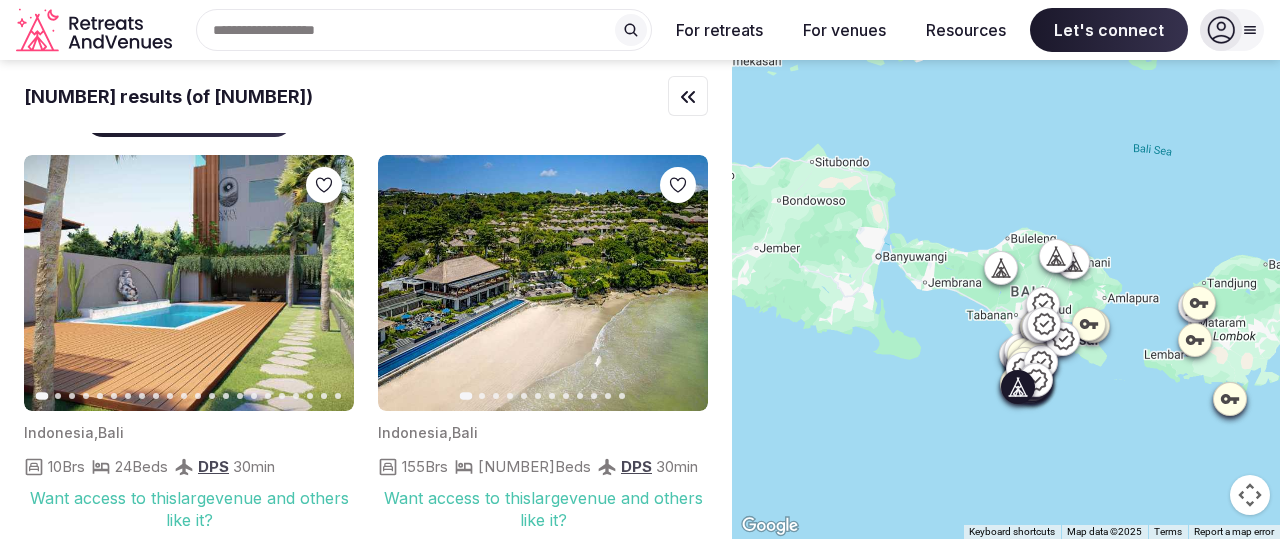 click 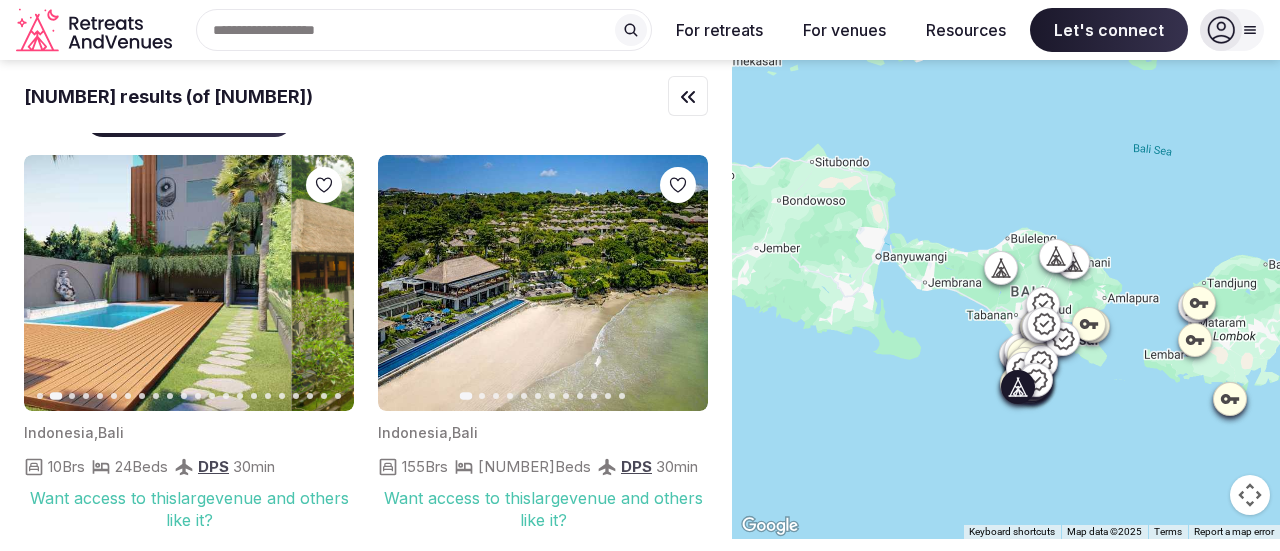 click 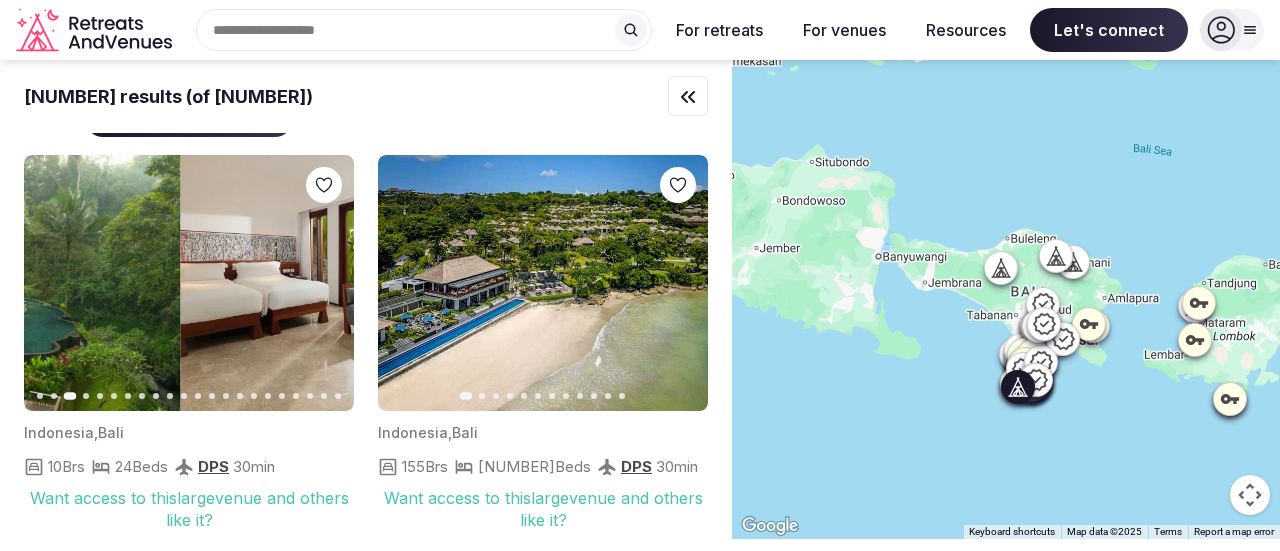 click 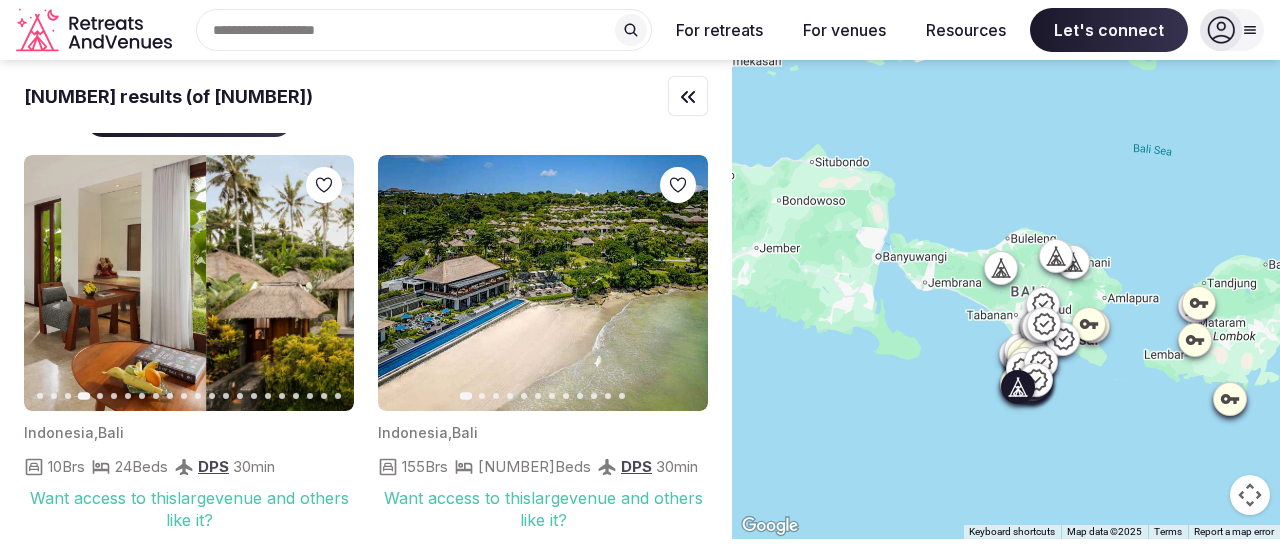 click 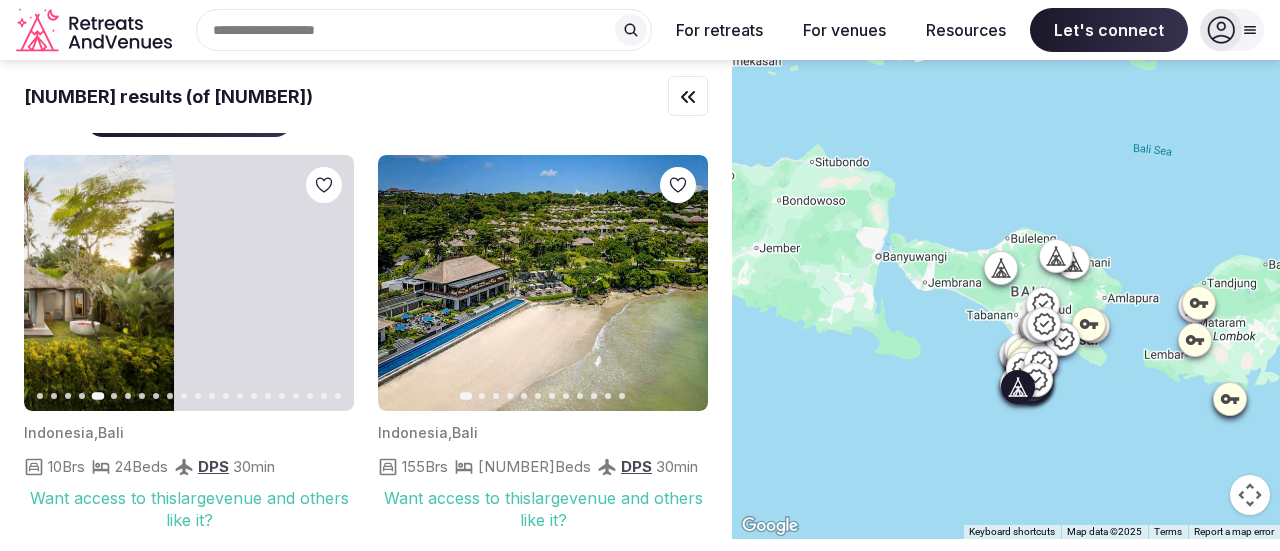 click 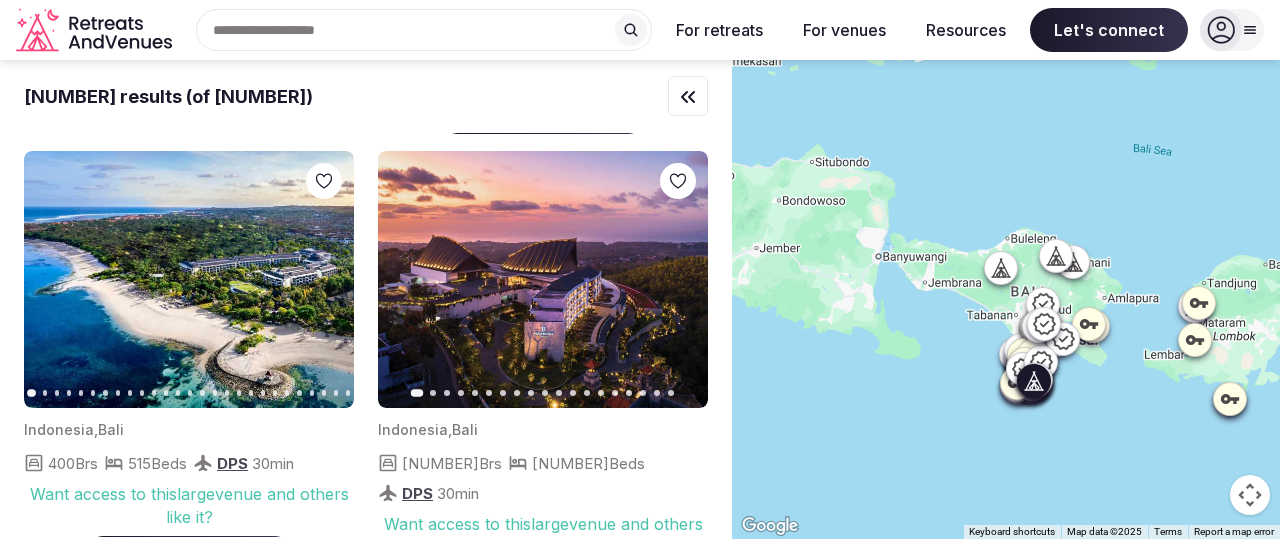 scroll, scrollTop: 10200, scrollLeft: 0, axis: vertical 